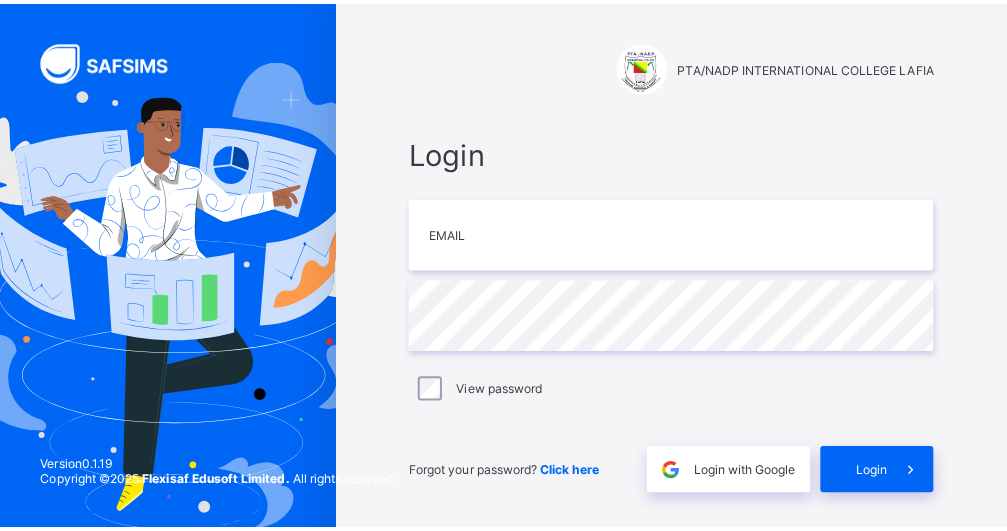 scroll, scrollTop: 0, scrollLeft: 0, axis: both 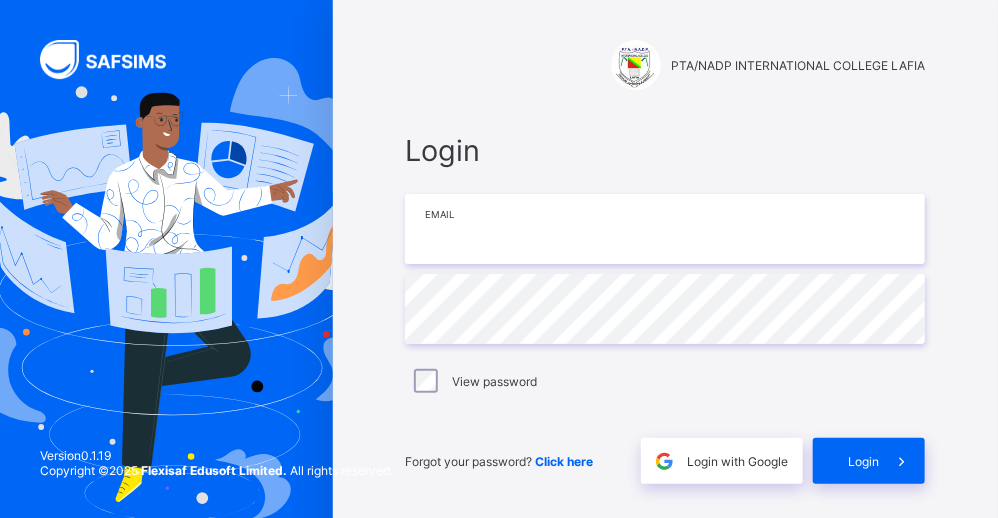 click at bounding box center (665, 229) 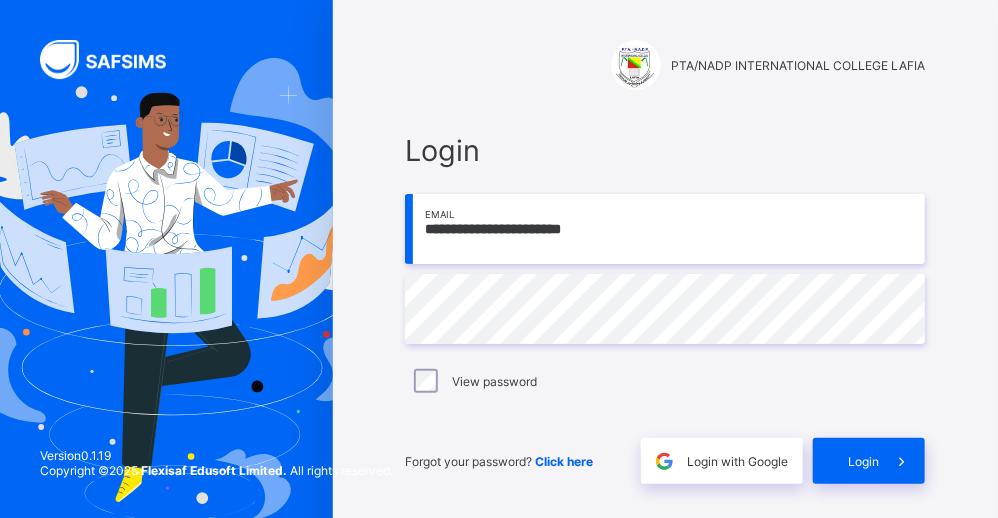 click on "**********" at bounding box center (665, 229) 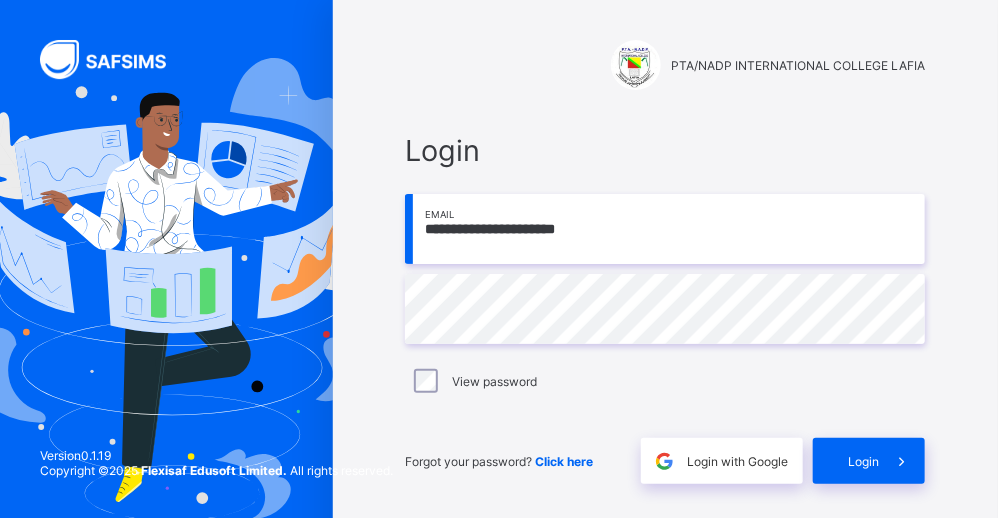 type on "**********" 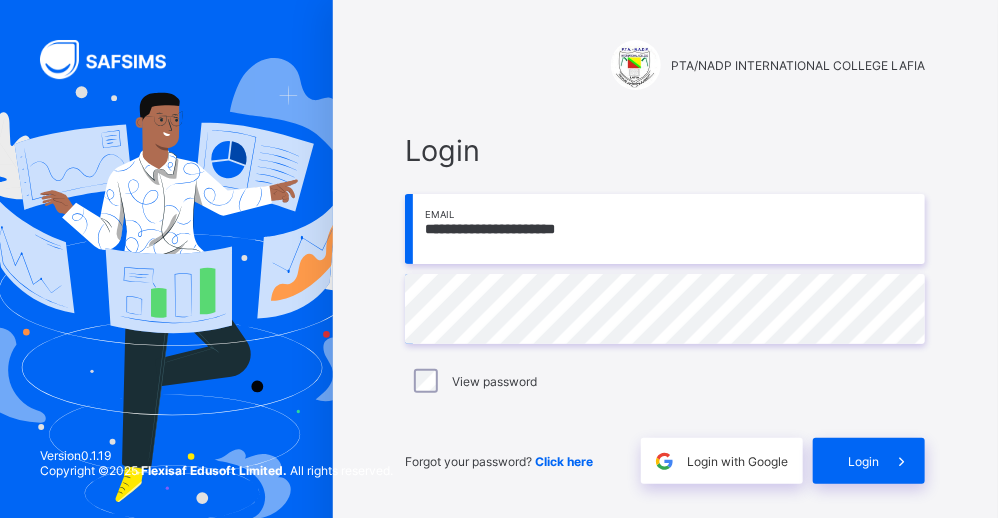 click on "View password" at bounding box center [665, 381] 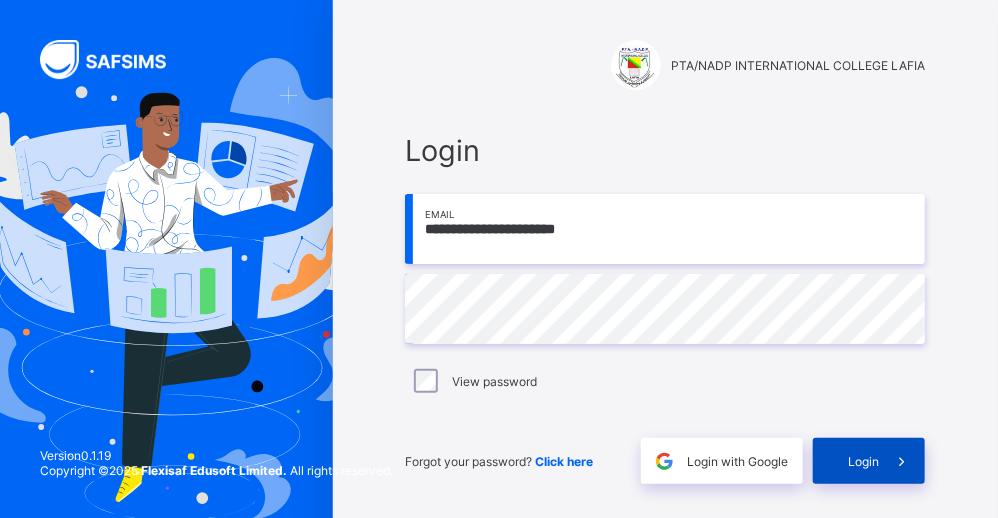 click on "Login" at bounding box center [869, 461] 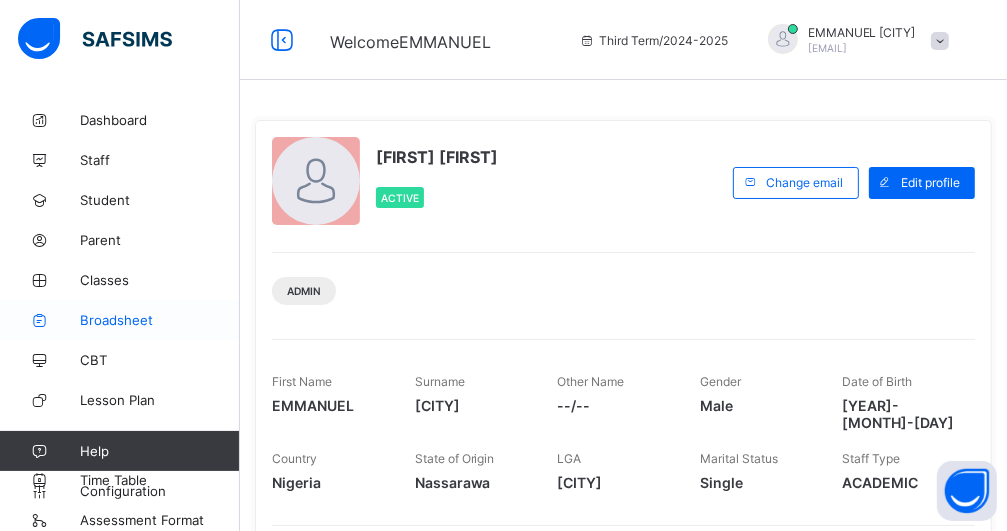 click on "Broadsheet" at bounding box center (120, 320) 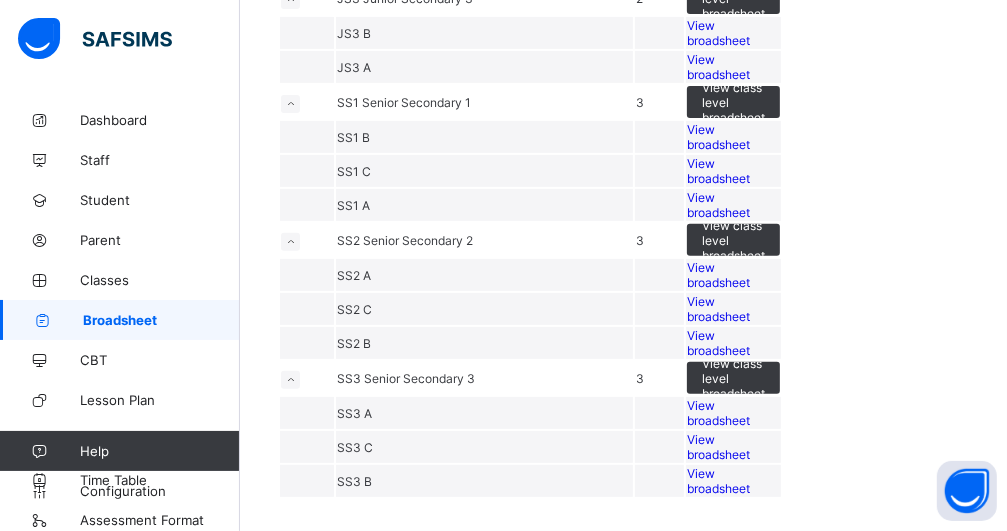 scroll, scrollTop: 648, scrollLeft: 0, axis: vertical 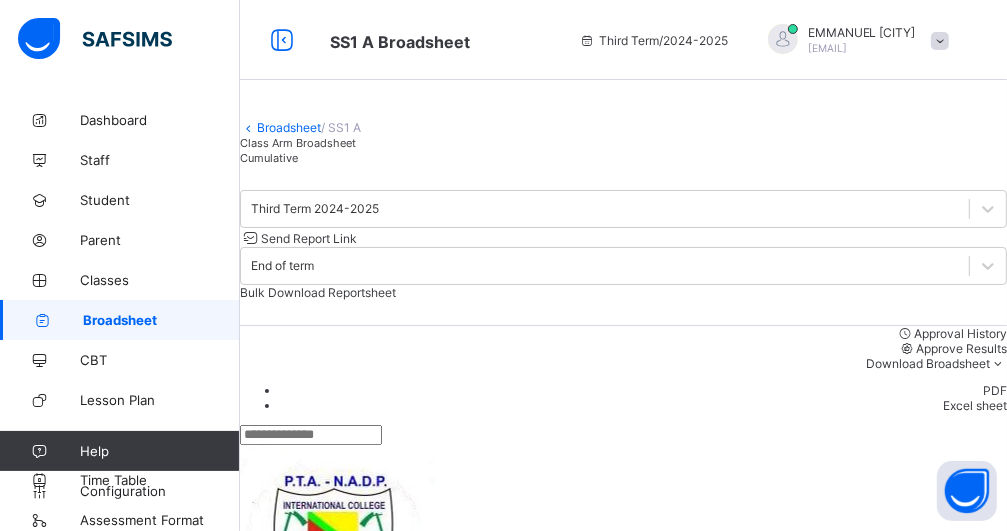 click on "Cumulative" at bounding box center [623, 157] 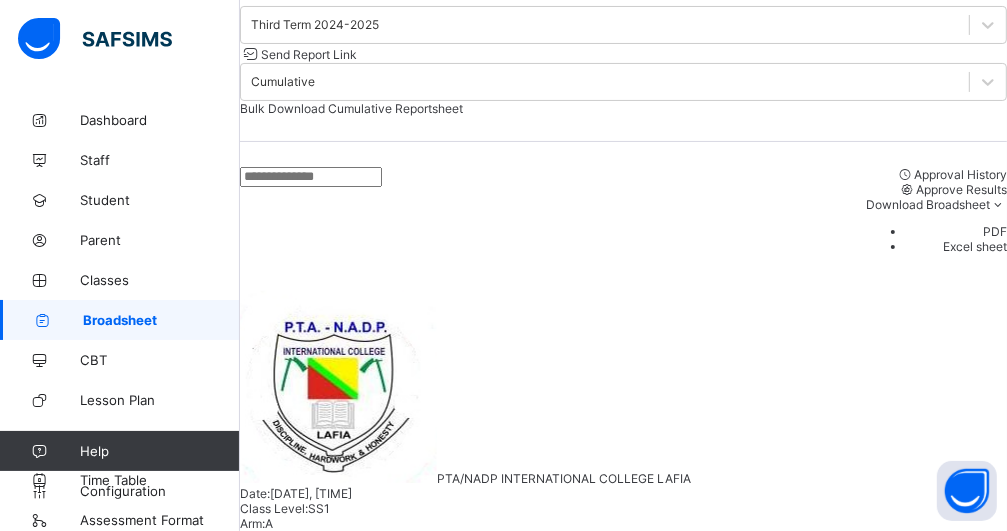 scroll, scrollTop: 172, scrollLeft: 0, axis: vertical 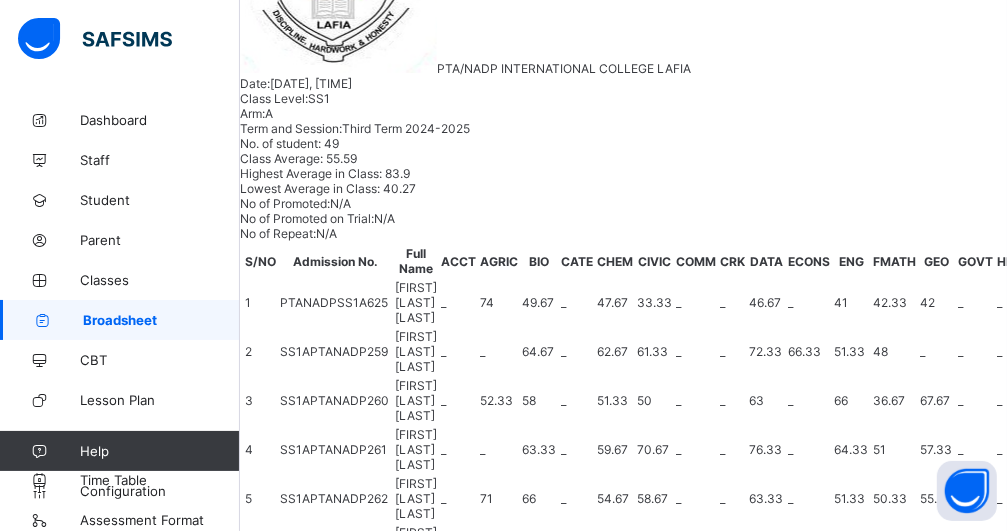 click at bounding box center (1428, 2668) 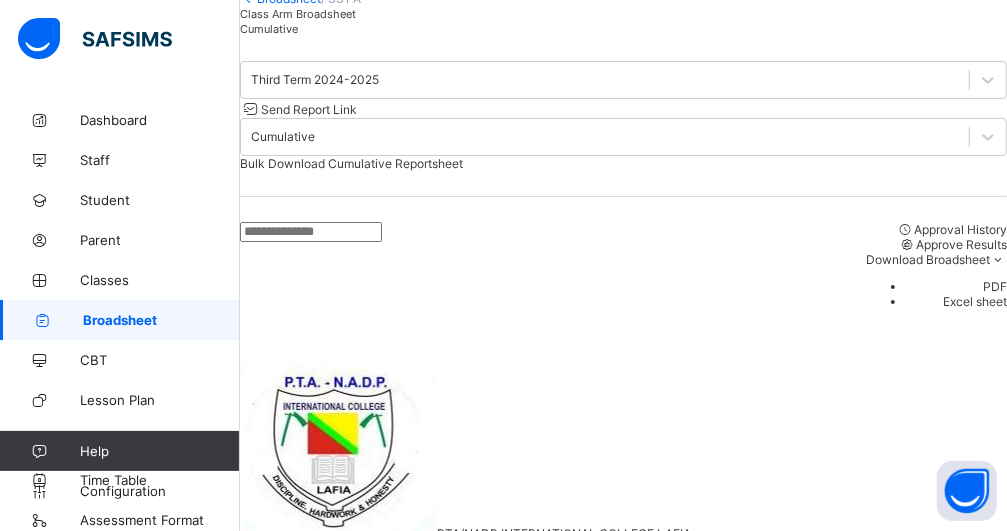 scroll, scrollTop: 0, scrollLeft: 0, axis: both 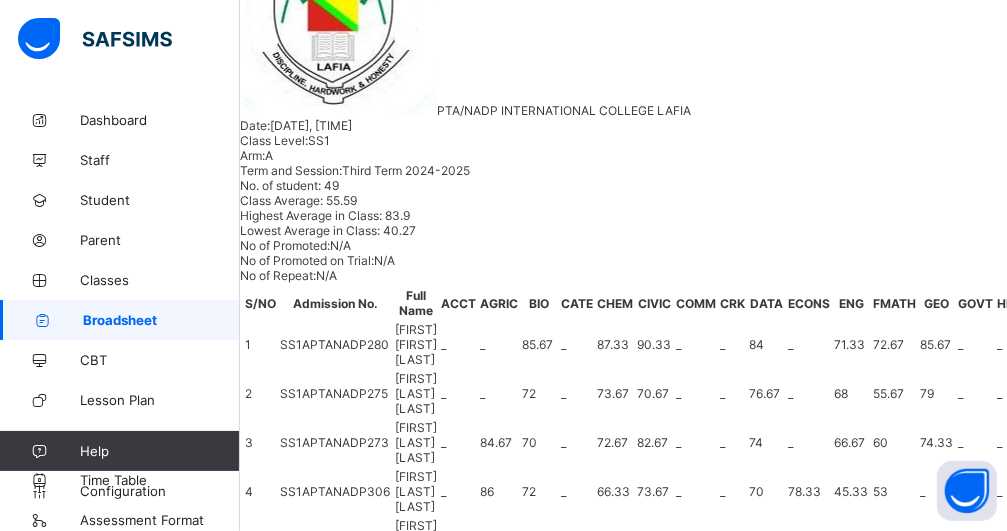 click at bounding box center (264, 2800) 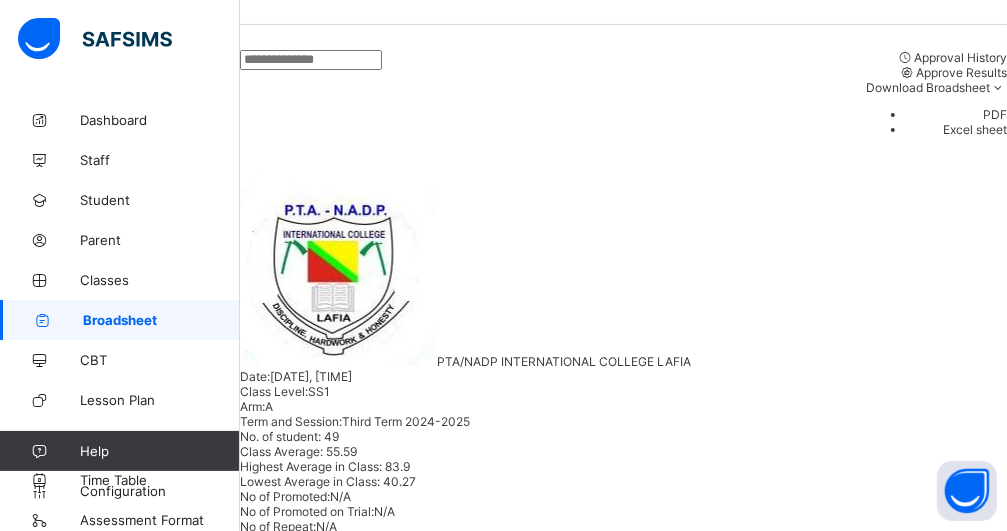 scroll, scrollTop: 303, scrollLeft: 0, axis: vertical 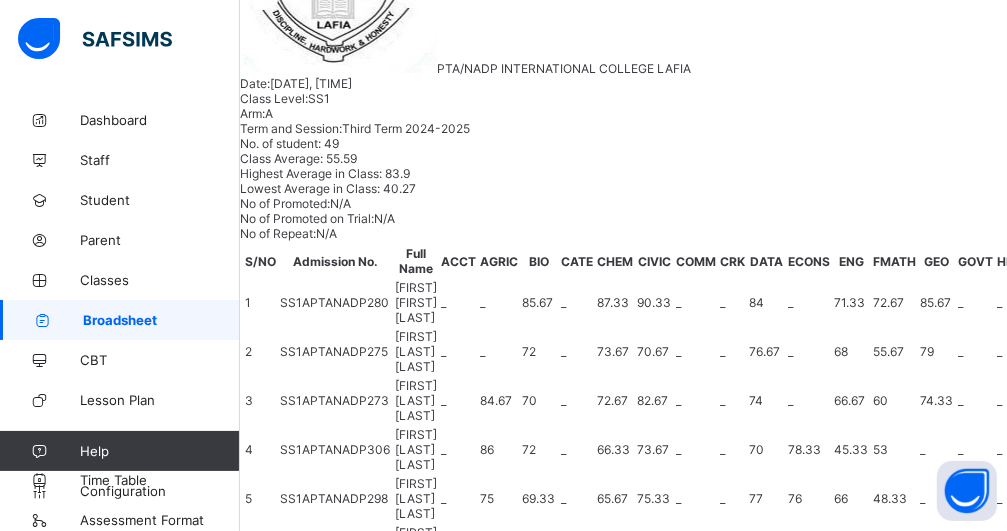 drag, startPoint x: 870, startPoint y: 490, endPoint x: 971, endPoint y: 454, distance: 107.22407 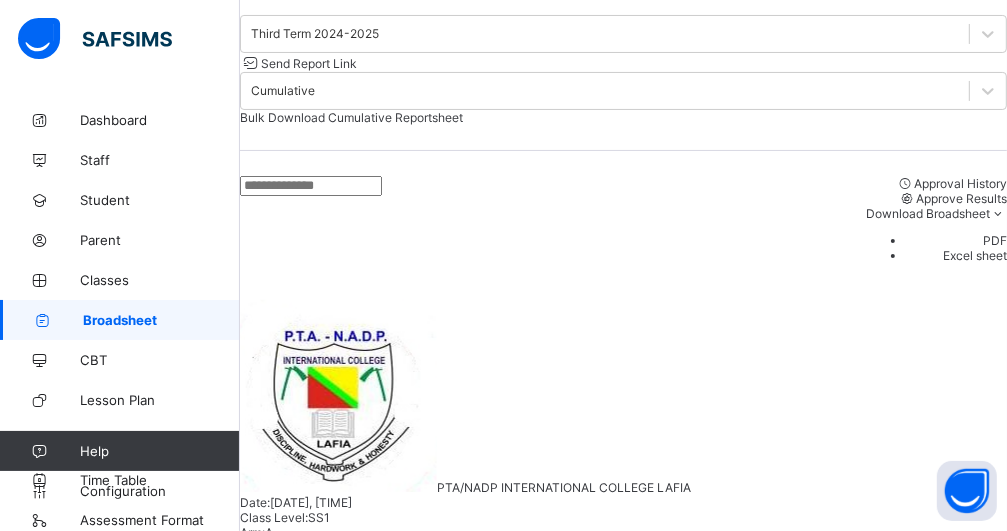 scroll, scrollTop: 184, scrollLeft: 0, axis: vertical 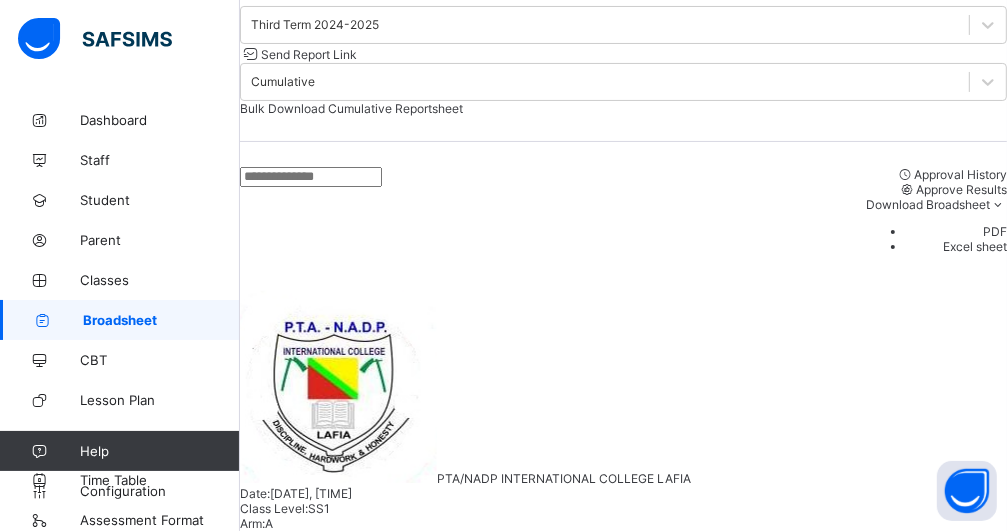 click on "Bulk Download Cumulative Reportsheet" at bounding box center (623, 108) 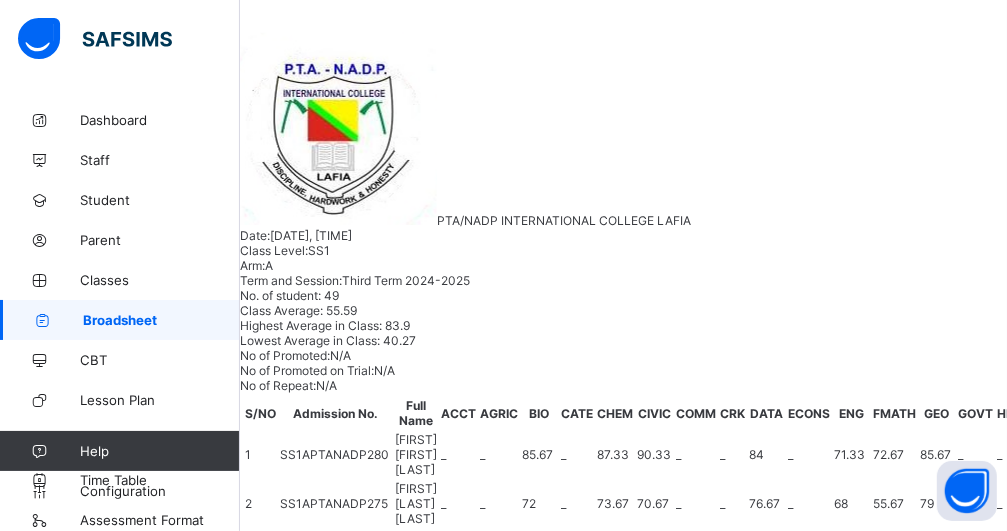 scroll, scrollTop: 534, scrollLeft: 0, axis: vertical 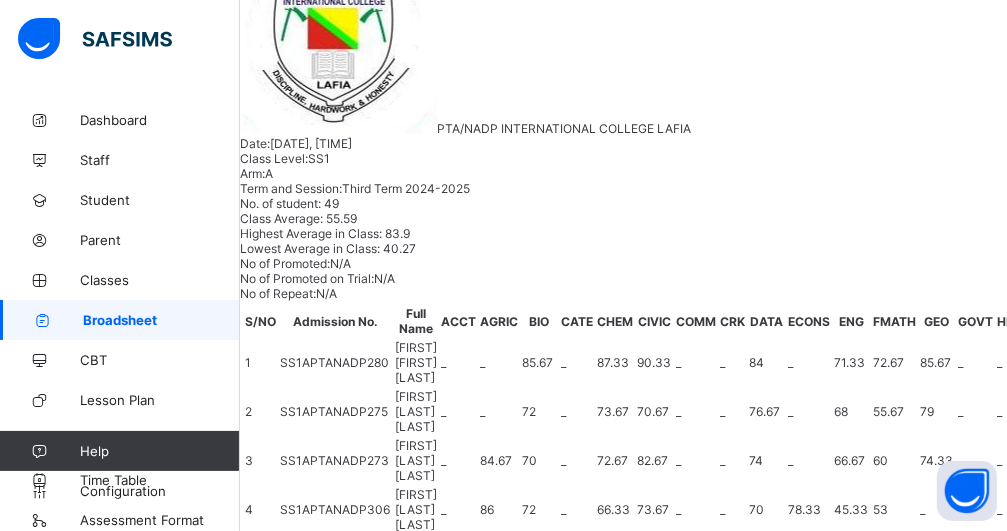 click on "UMAR UMAR ABDULLAHI" at bounding box center (372, 2761) 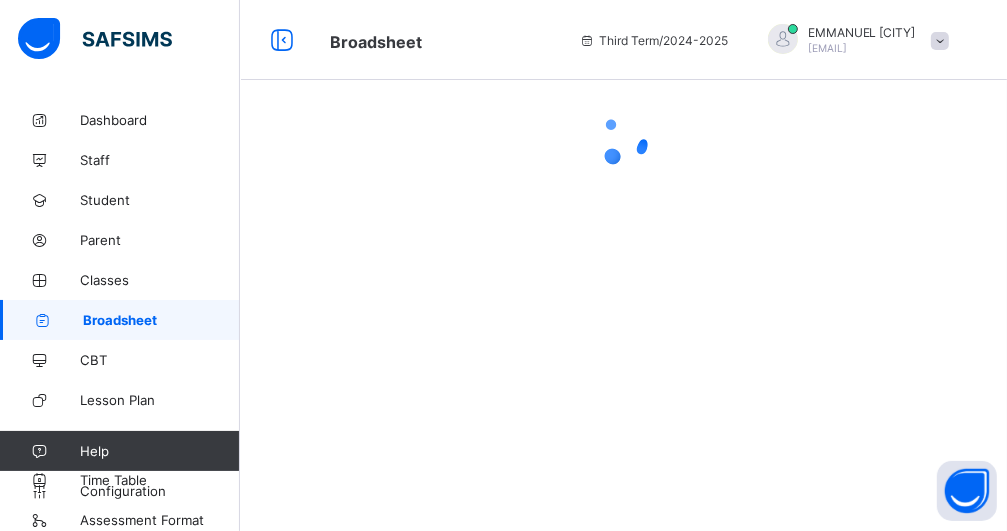 scroll, scrollTop: 0, scrollLeft: 0, axis: both 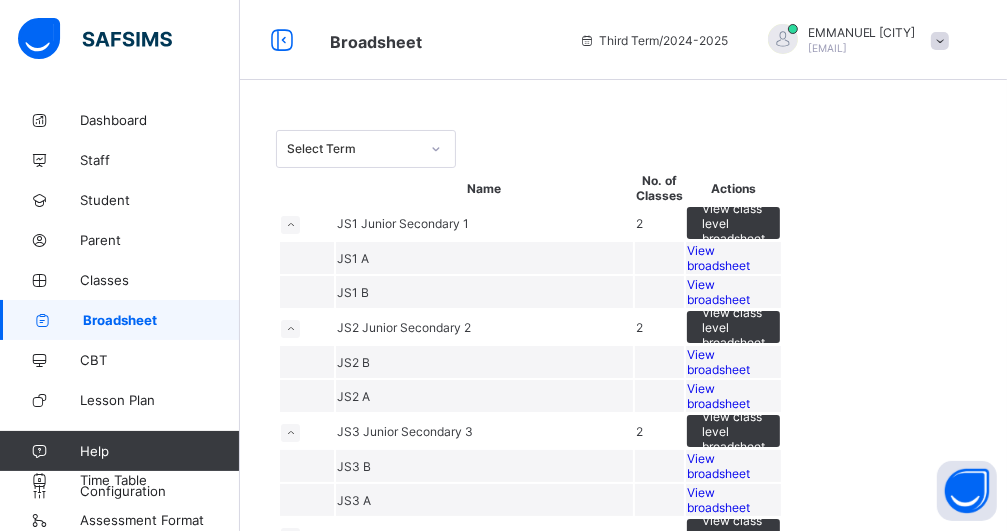 drag, startPoint x: 1006, startPoint y: 121, endPoint x: 1023, endPoint y: 173, distance: 54.708317 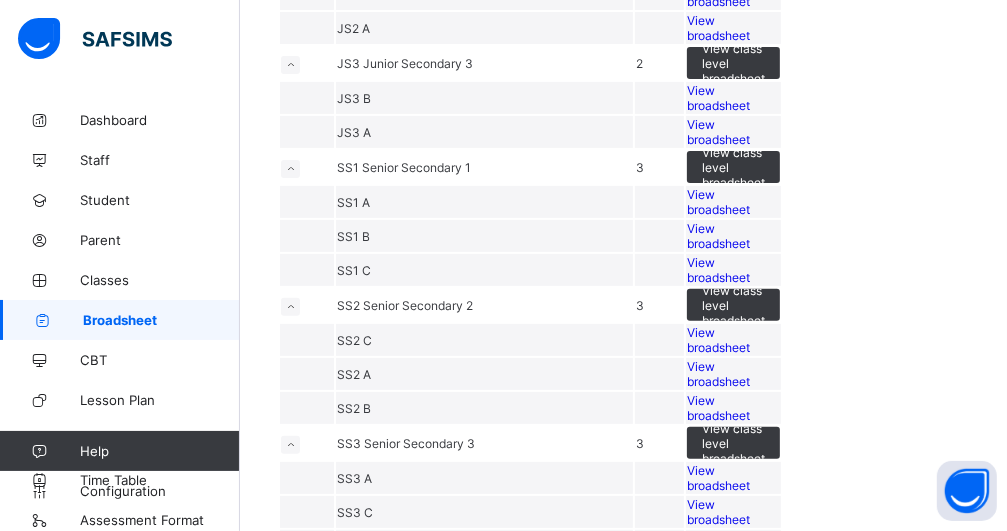 scroll, scrollTop: 354, scrollLeft: 0, axis: vertical 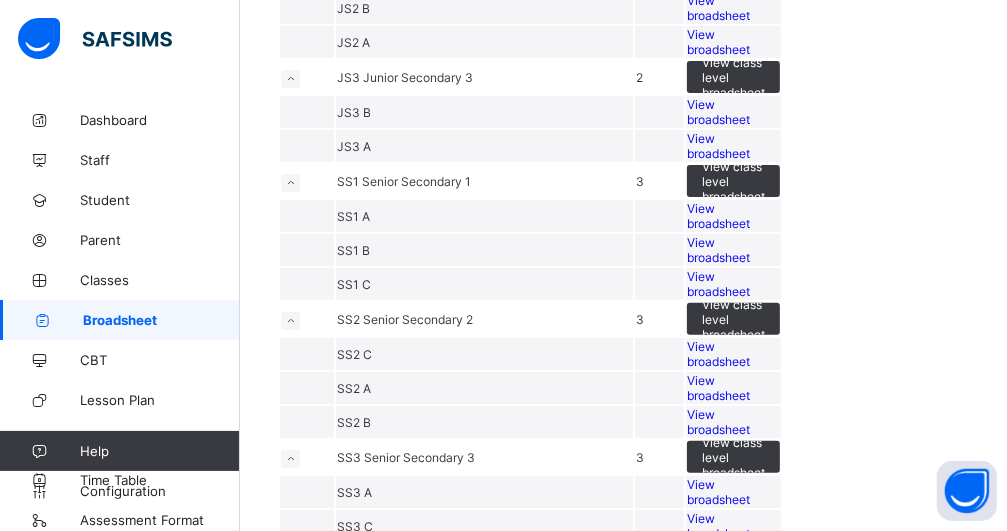 click on "Select Term Name No. of Classes Actions   JS1     Junior Secondary 1   2   View class level broadsheet   JS1 A View broadsheet JS1 B View broadsheet   JS2     Junior Secondary 2   2   View class level broadsheet   JS2 B View broadsheet JS2 A View broadsheet   JS3     Junior Secondary 3   2   View class level broadsheet   JS3 B View broadsheet JS3 A View broadsheet   SS1     Senior Secondary 1   3   View class level broadsheet   SS1 A View broadsheet SS1 B View broadsheet SS1 C View broadsheet   SS2     Senior Secondary 2   3   View class level broadsheet   SS2 C View broadsheet SS2 A View broadsheet SS2 B View broadsheet   SS3     Senior Secondary 3   3   View class level broadsheet   SS3 A View broadsheet SS3 C View broadsheet SS3 B View broadsheet × Approve All Results In School This action would approve all the results for the Current Term in this school. Are you
sure you want to carry on? Cancel Yes, Approve all results × How satisfied are you with using SAFSIMS? 😞 🙁 😐 🙂 😄" at bounding box center [623, 178] 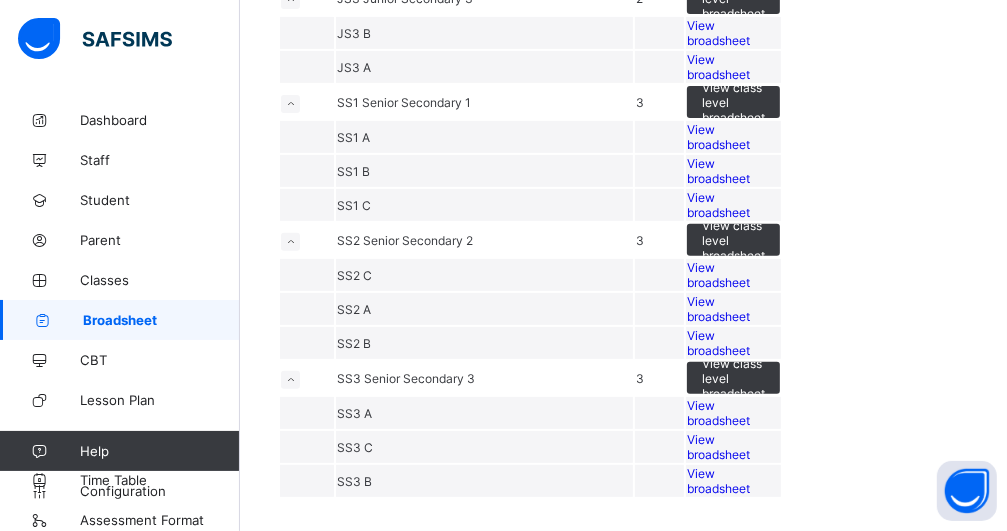 scroll, scrollTop: 557, scrollLeft: 0, axis: vertical 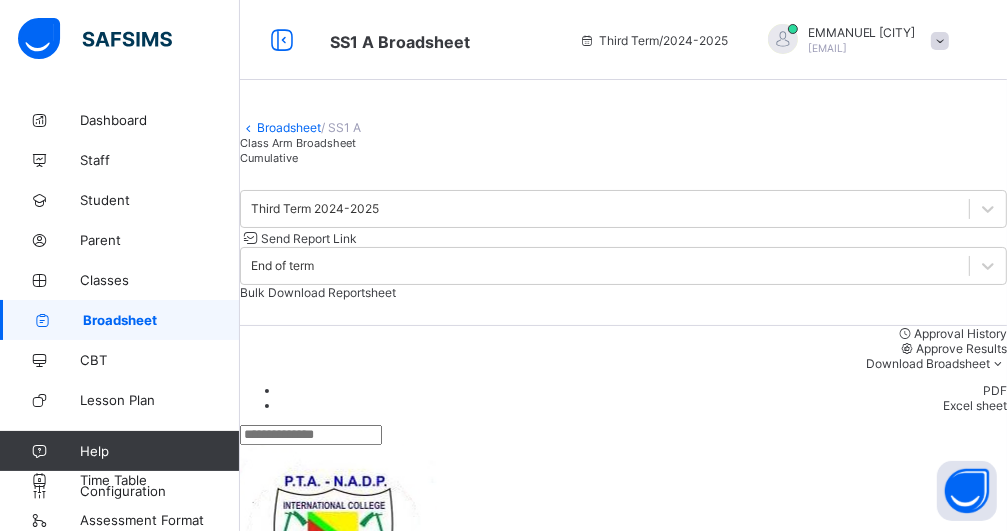 click on "Cumulative" at bounding box center (269, 158) 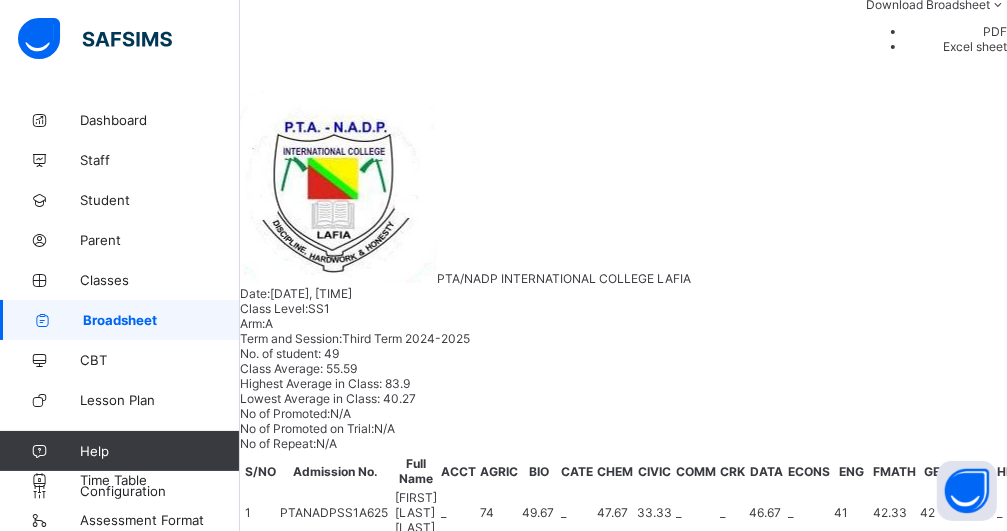 scroll, scrollTop: 594, scrollLeft: 0, axis: vertical 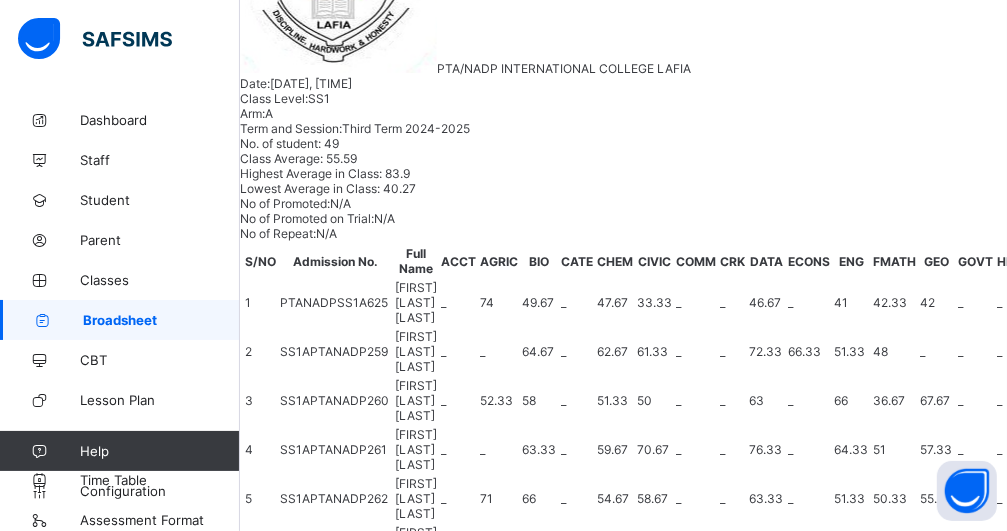 click at bounding box center [1428, 2668] 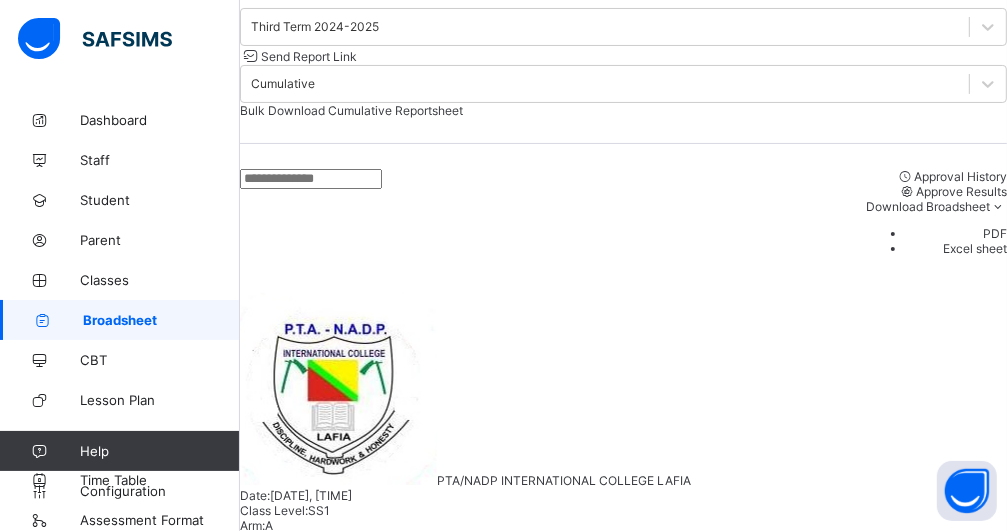 scroll, scrollTop: 178, scrollLeft: 0, axis: vertical 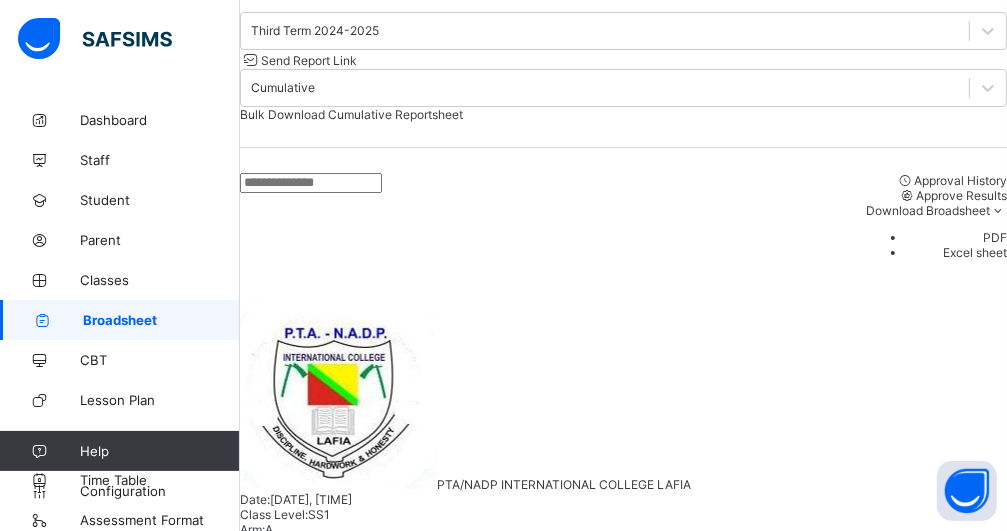 click on "Bulk Download Cumulative Reportsheet" at bounding box center (623, 114) 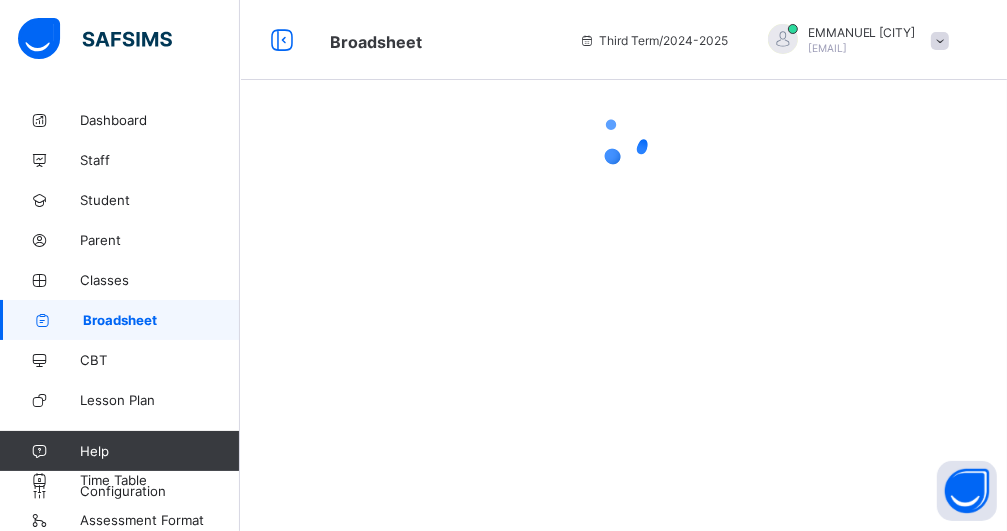 scroll, scrollTop: 0, scrollLeft: 0, axis: both 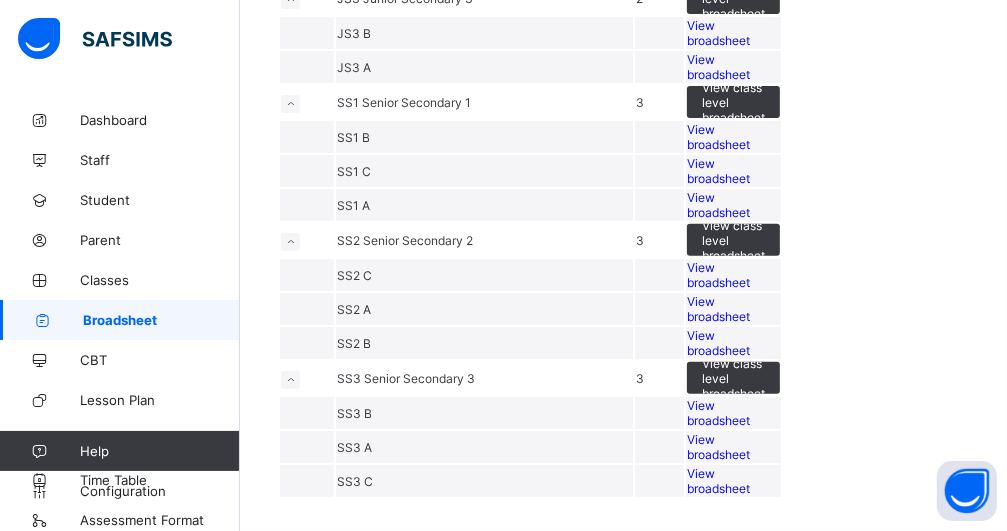 click on "View broadsheet" at bounding box center [718, 205] 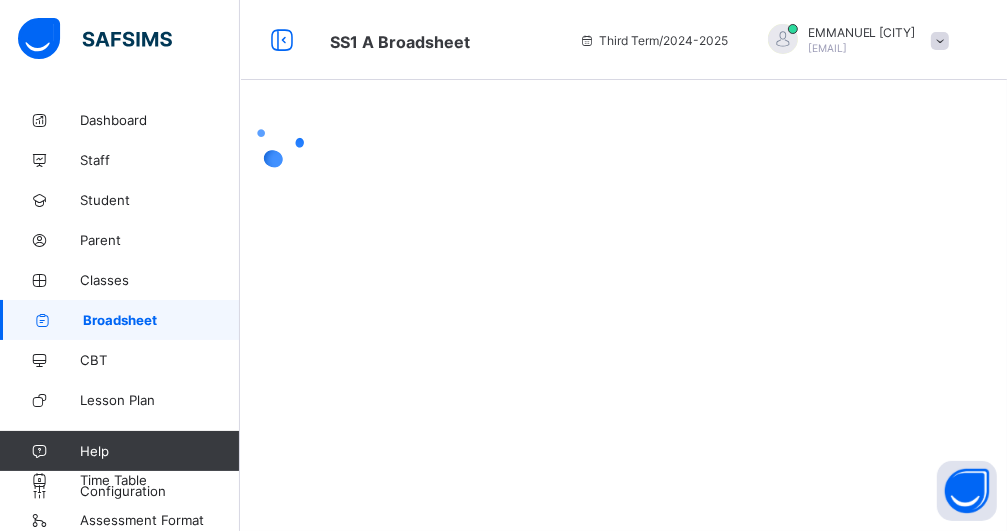 scroll, scrollTop: 0, scrollLeft: 0, axis: both 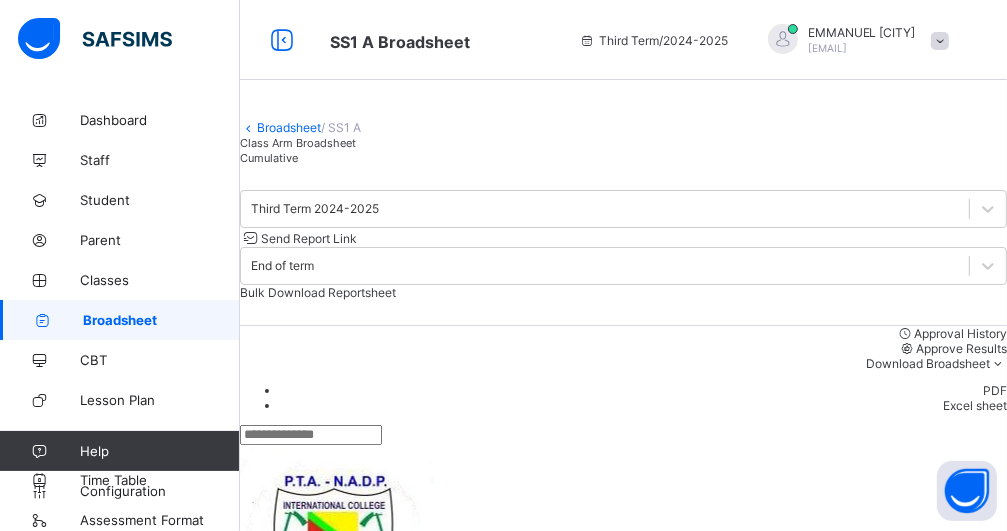 click on "Cumulative" at bounding box center [623, 157] 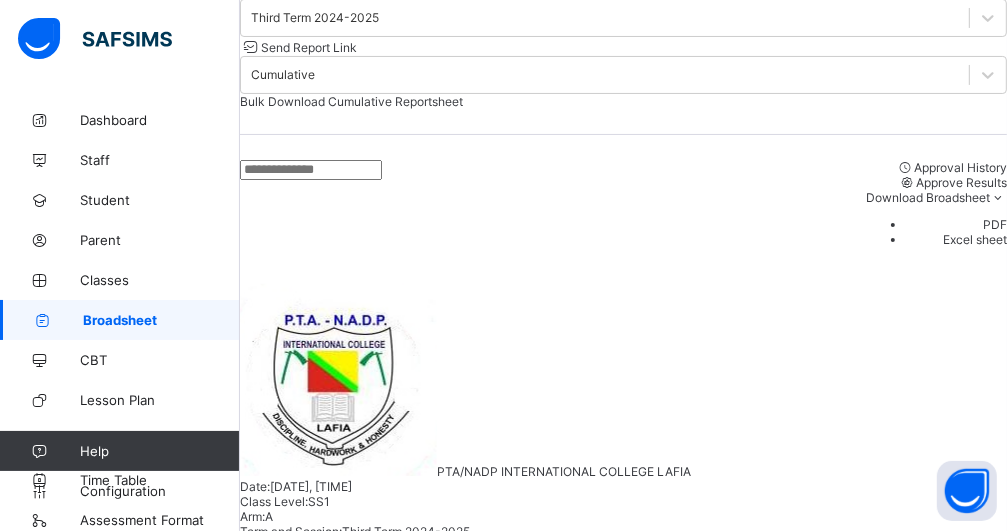 scroll, scrollTop: 182, scrollLeft: 0, axis: vertical 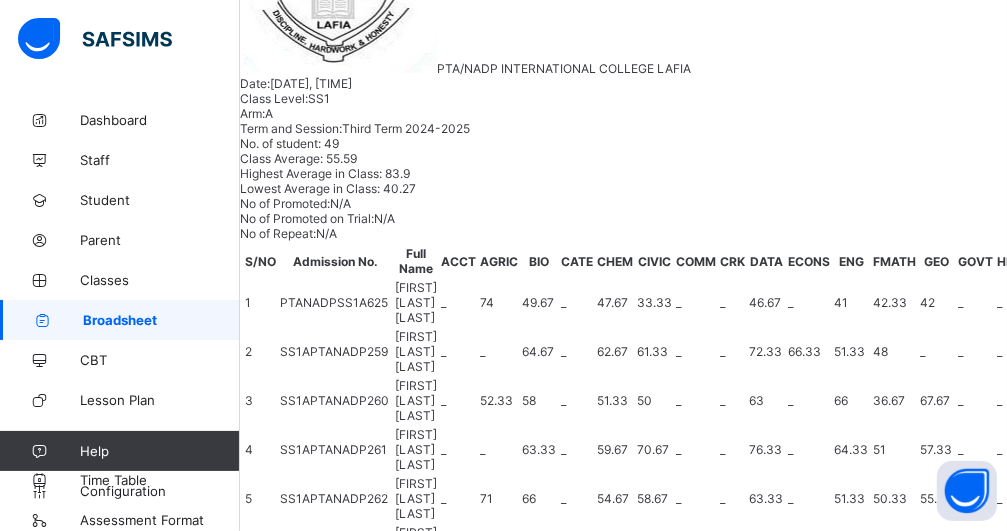 click at bounding box center (1428, 2668) 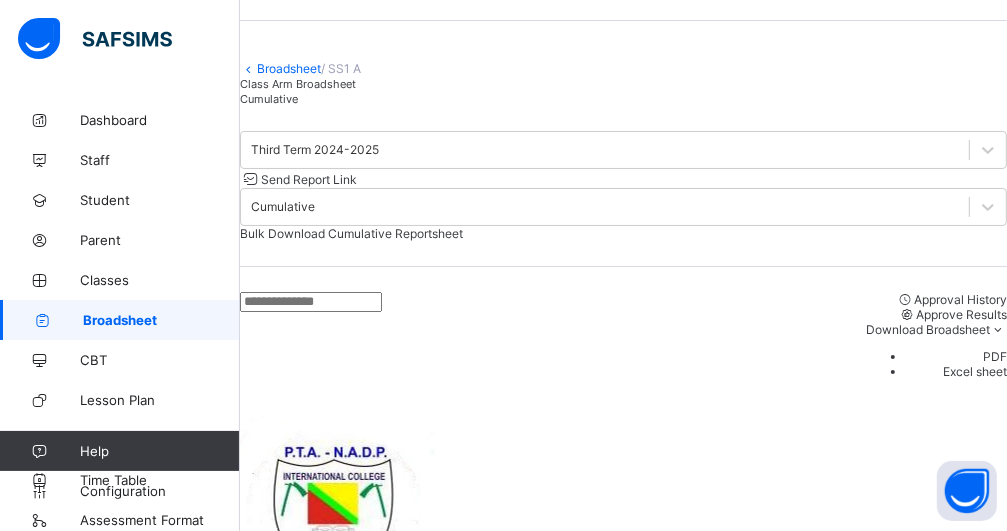 scroll, scrollTop: 0, scrollLeft: 0, axis: both 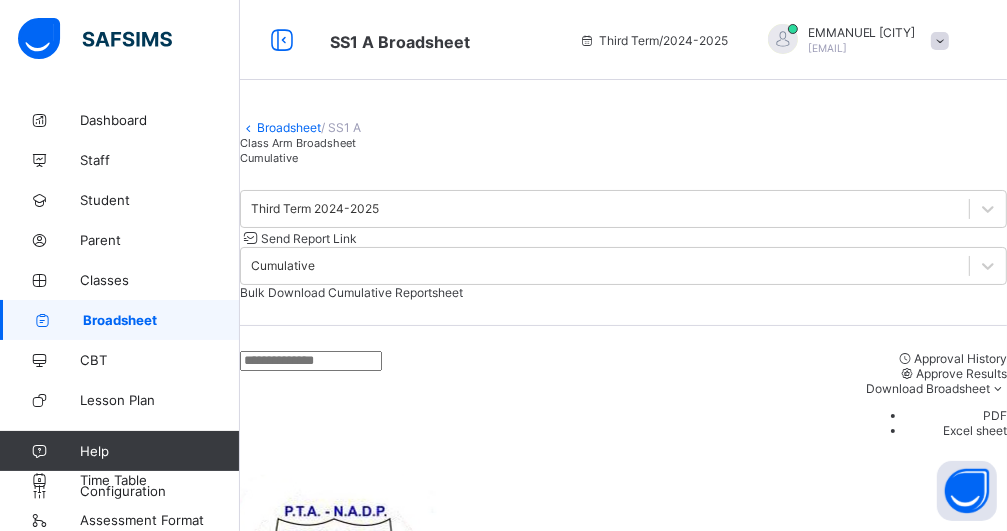 click on "Bulk Download Cumulative Reportsheet" at bounding box center [623, 292] 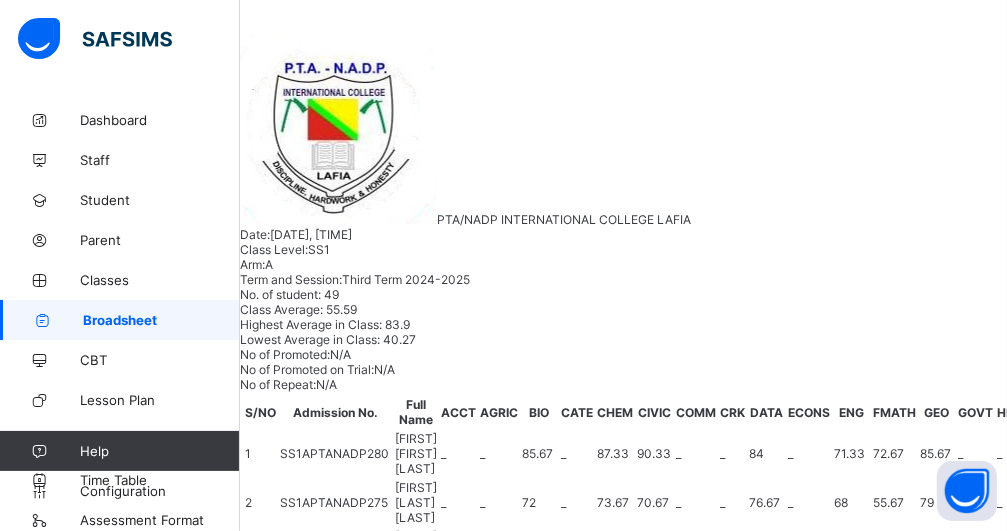 scroll, scrollTop: 437, scrollLeft: 0, axis: vertical 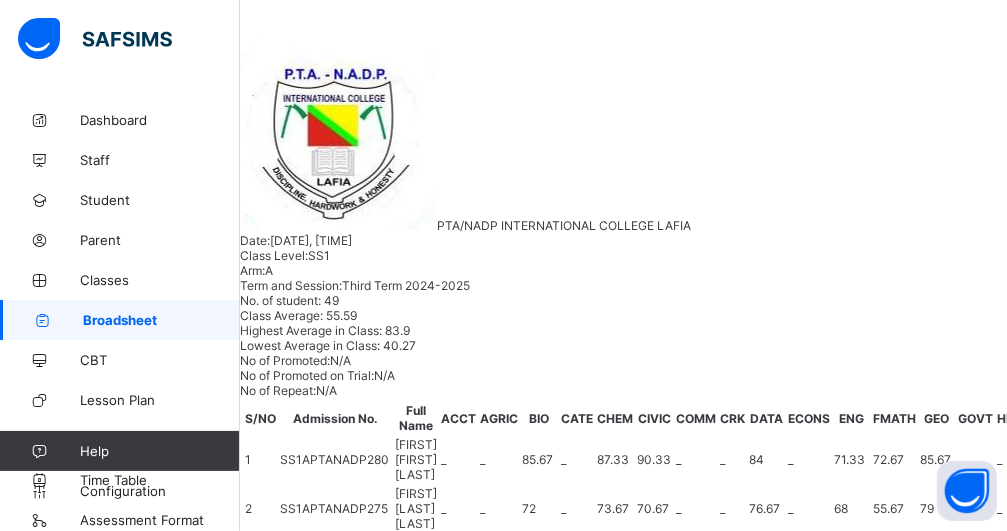 click on "UMAR UMAR ABDULLAHI" at bounding box center [372, 2858] 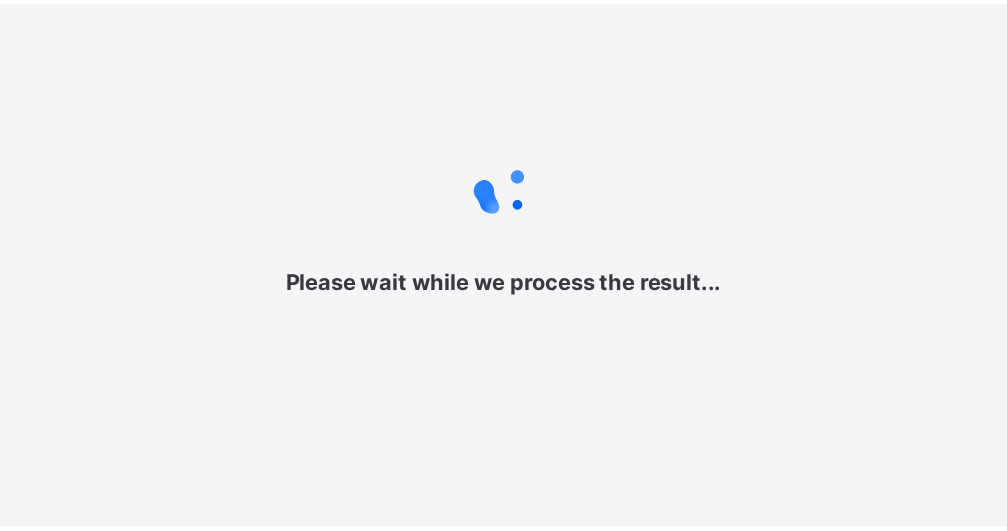 scroll, scrollTop: 0, scrollLeft: 0, axis: both 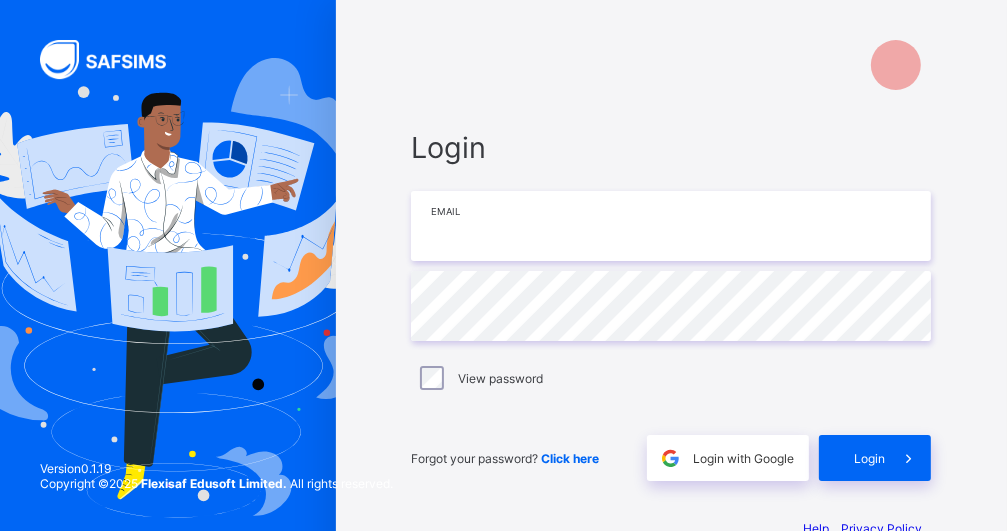 click at bounding box center [671, 226] 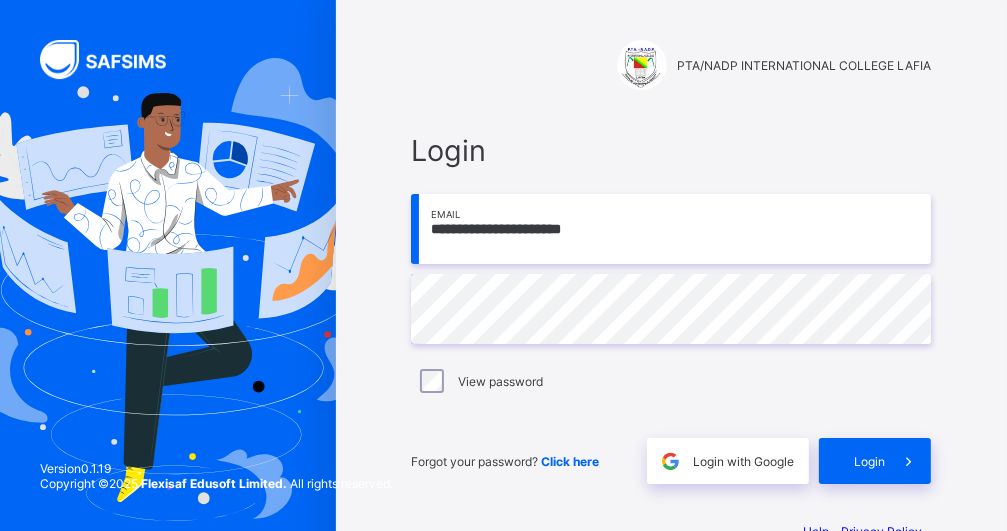 click on "**********" at bounding box center (671, 308) 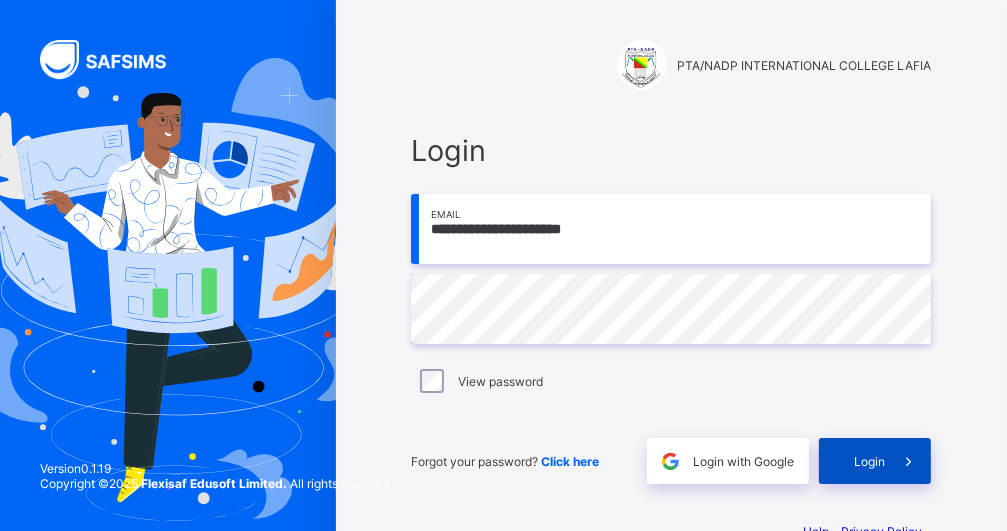 click on "Login" at bounding box center [875, 461] 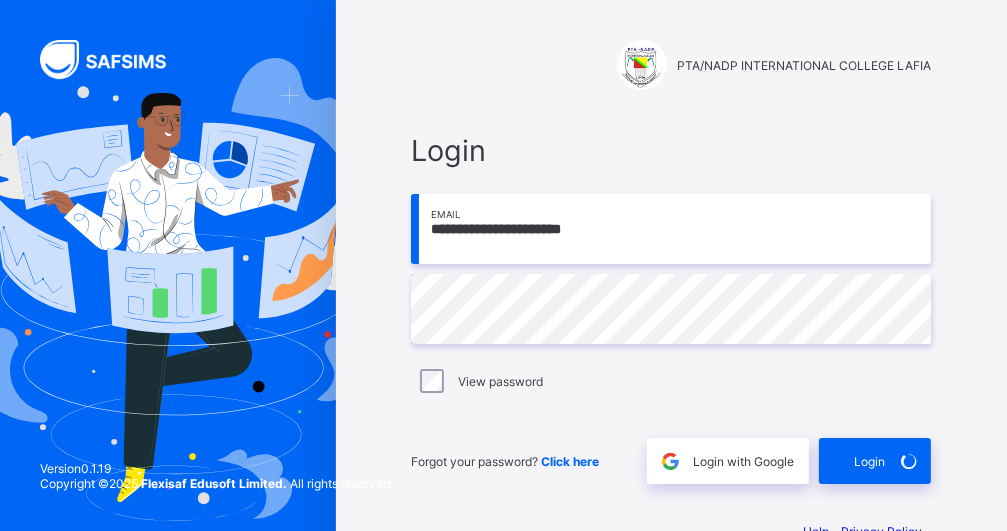 click on "PTA/NADP INTERNATIONAL COLLEGE LAFIA" at bounding box center (804, 65) 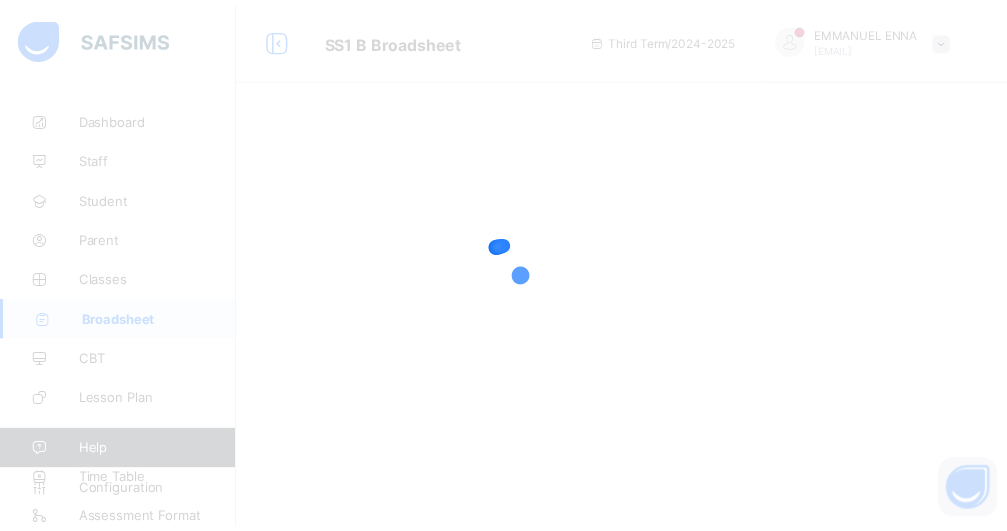 scroll, scrollTop: 0, scrollLeft: 0, axis: both 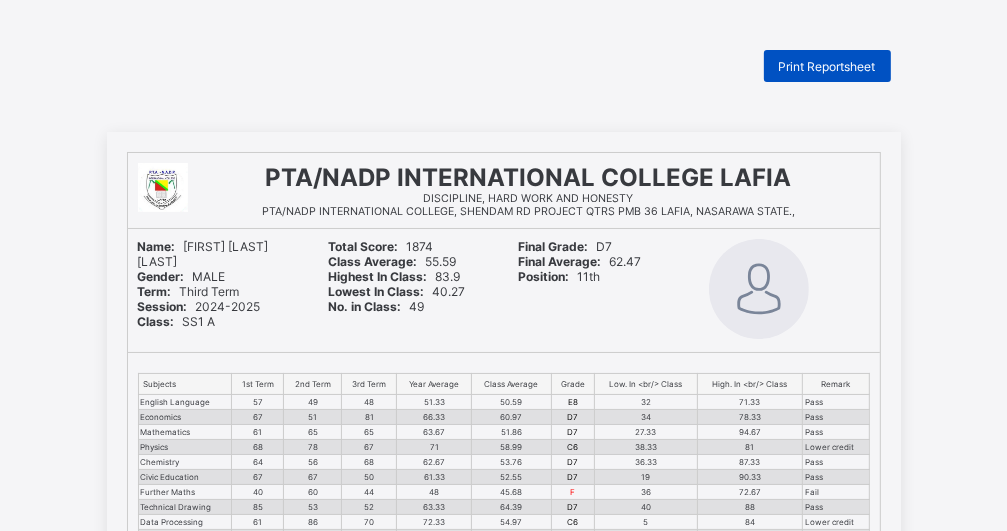 click on "Print Reportsheet" at bounding box center (827, 66) 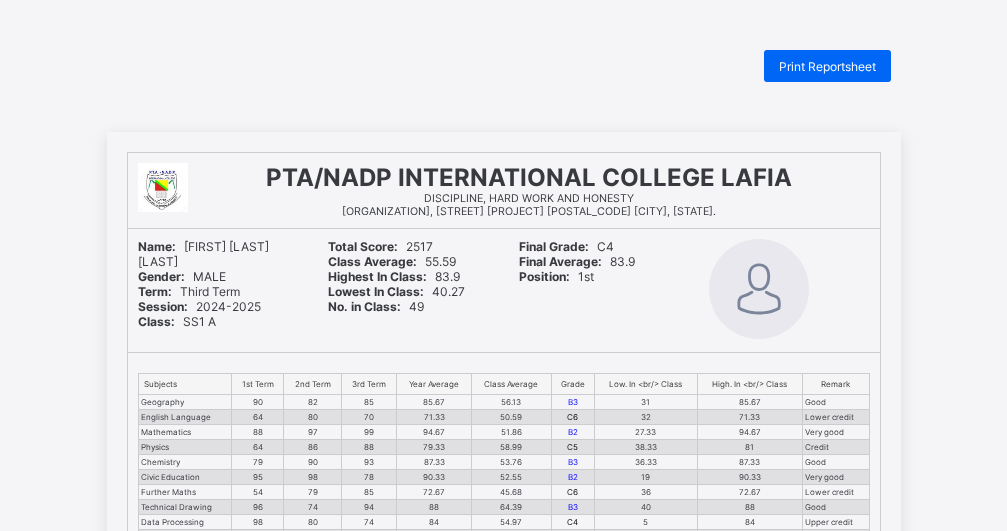 scroll, scrollTop: 0, scrollLeft: 0, axis: both 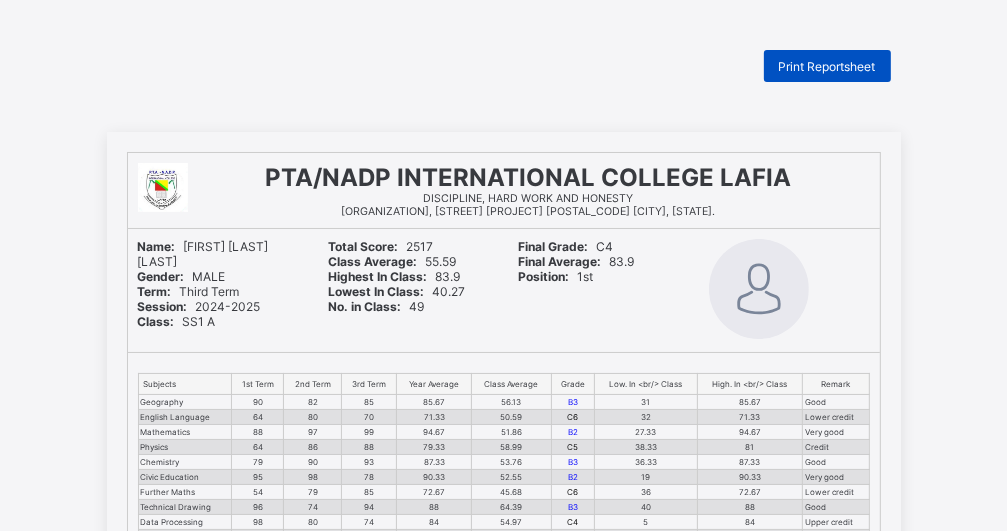 click on "Print Reportsheet" at bounding box center (827, 66) 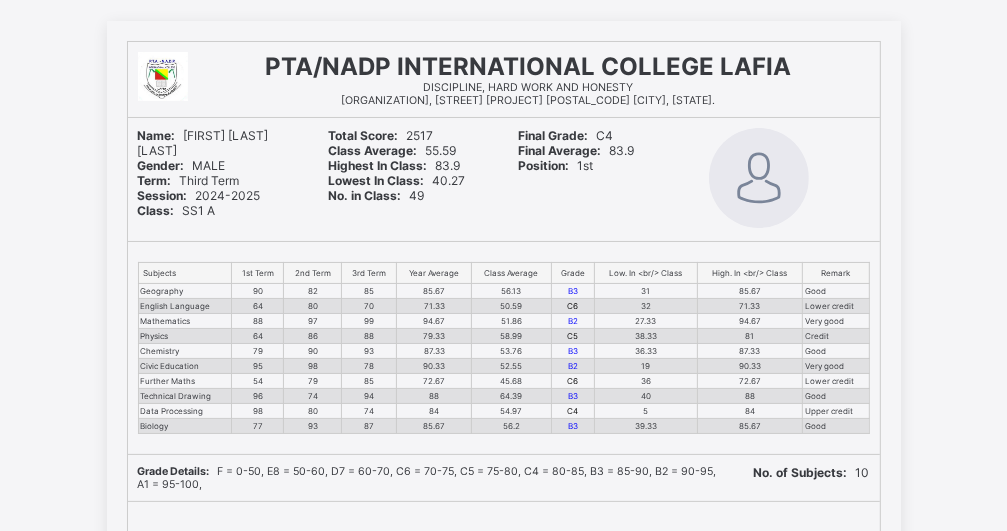 scroll, scrollTop: 80, scrollLeft: 0, axis: vertical 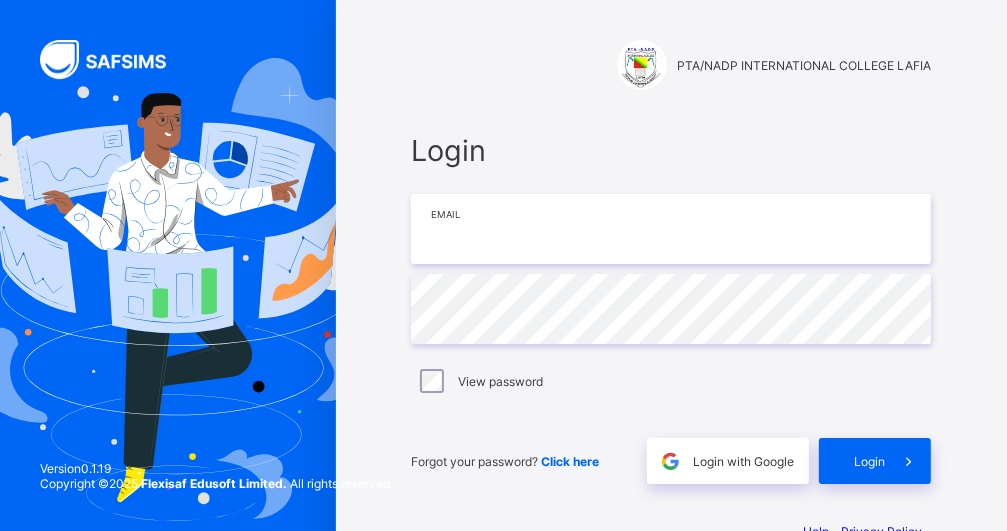 click at bounding box center [671, 229] 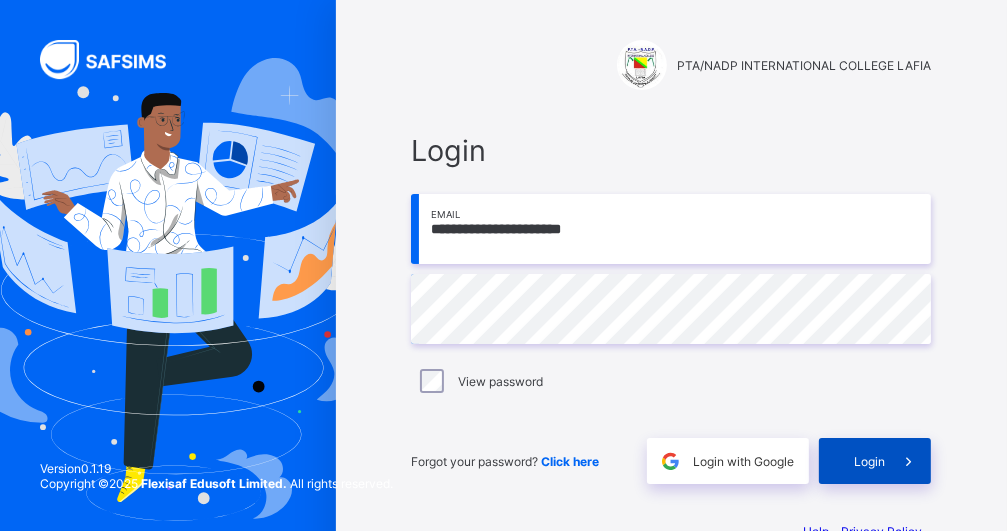 click on "Login" at bounding box center [869, 461] 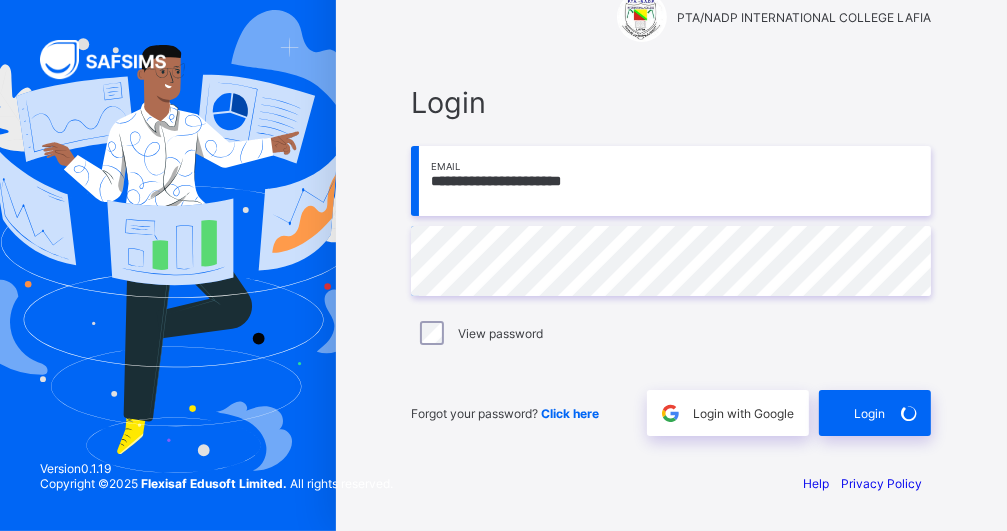 scroll, scrollTop: 0, scrollLeft: 0, axis: both 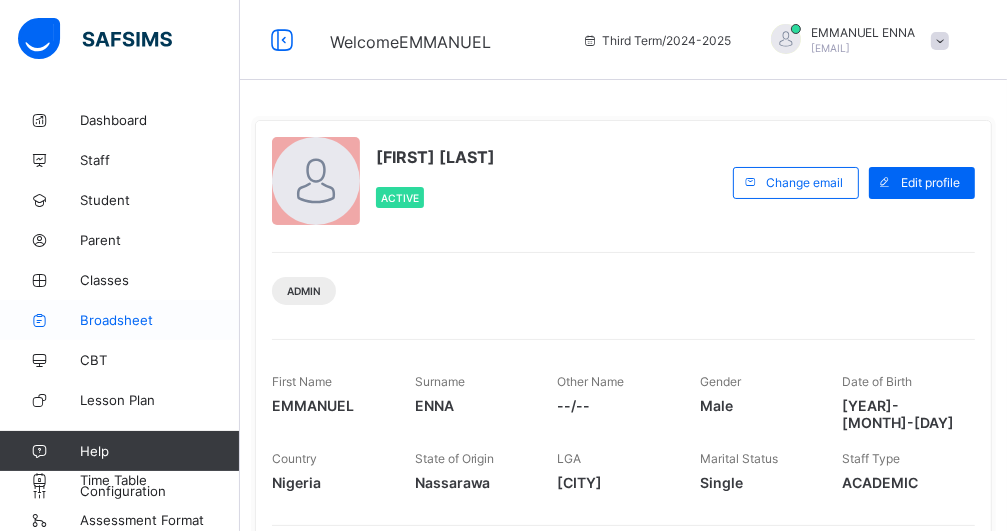 click on "Broadsheet" at bounding box center (160, 320) 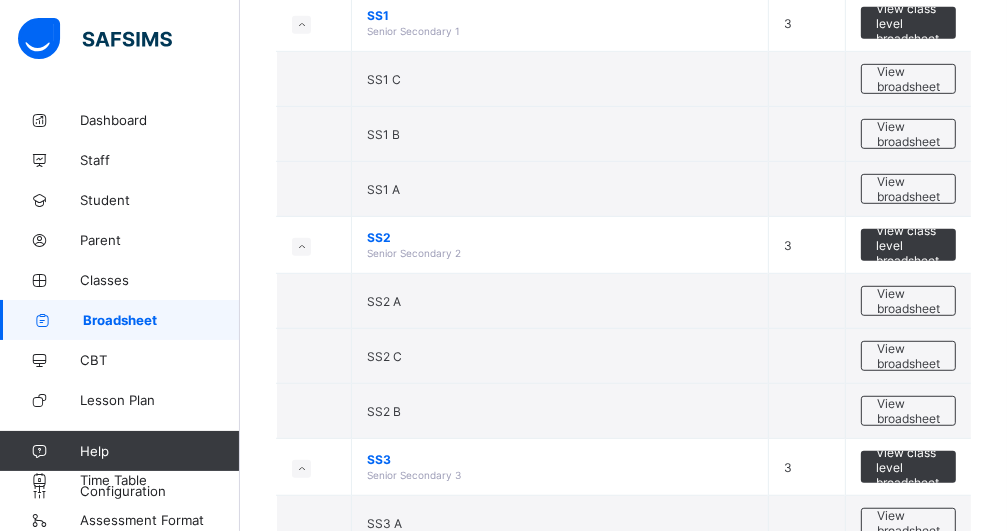 scroll, scrollTop: 759, scrollLeft: 0, axis: vertical 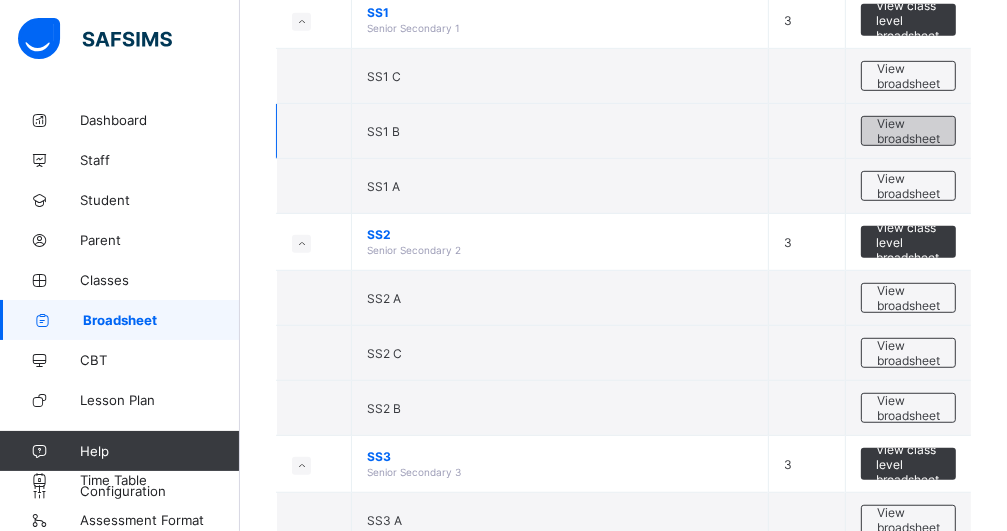 click on "View broadsheet" at bounding box center (908, 131) 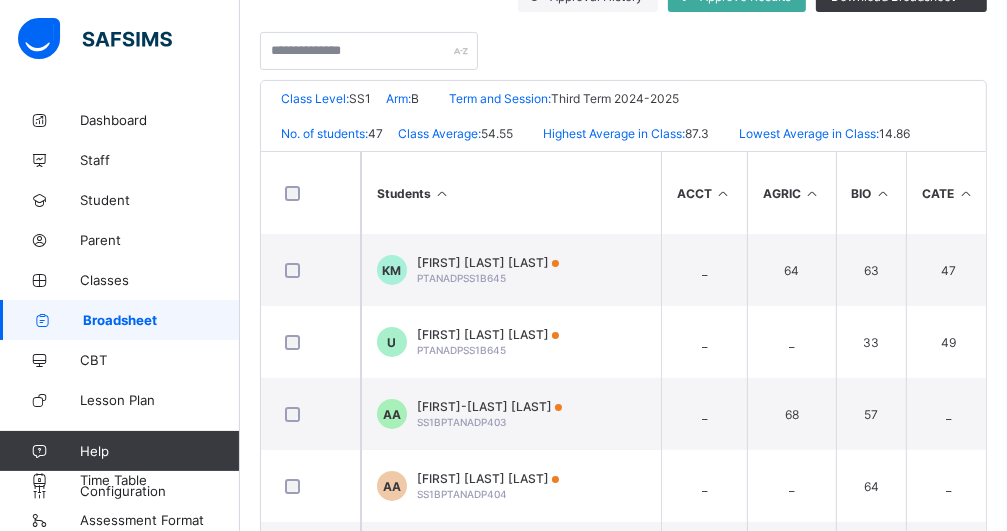 scroll, scrollTop: 550, scrollLeft: 0, axis: vertical 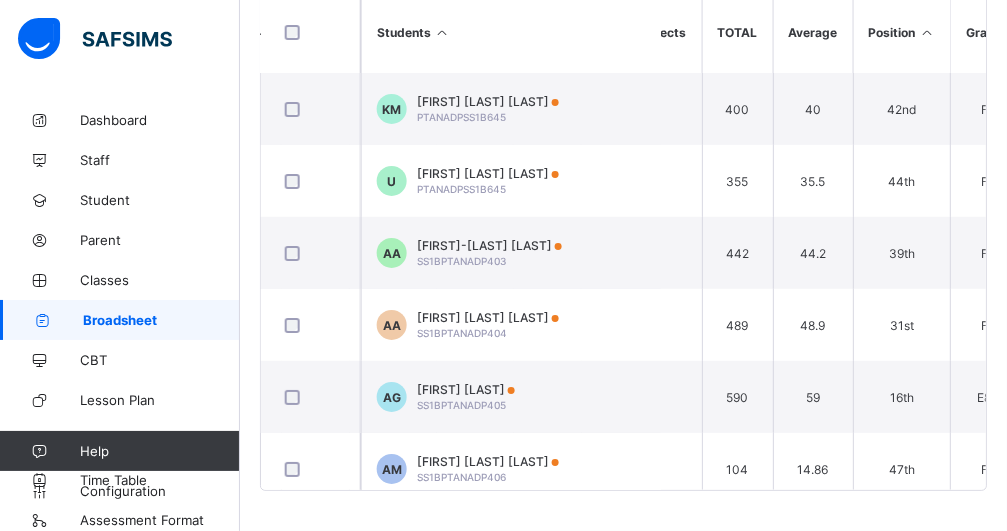 click at bounding box center (927, 32) 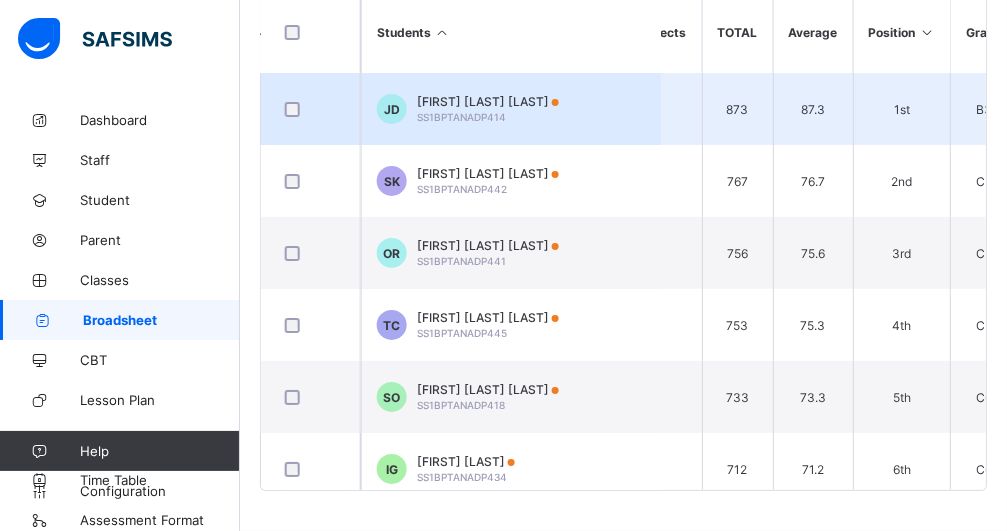 click on "[FIRST] [LAST] [LAST]" at bounding box center (488, 101) 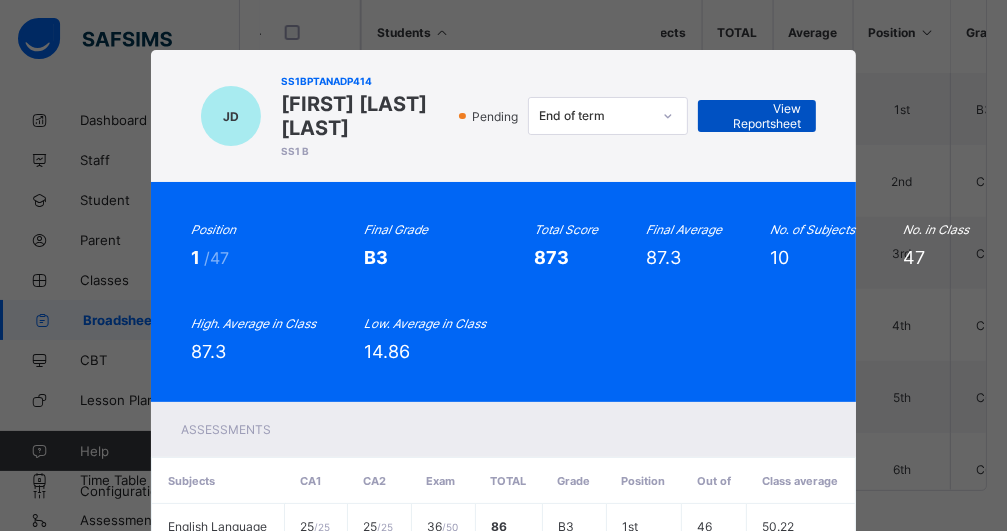click on "View Reportsheet" at bounding box center [757, 116] 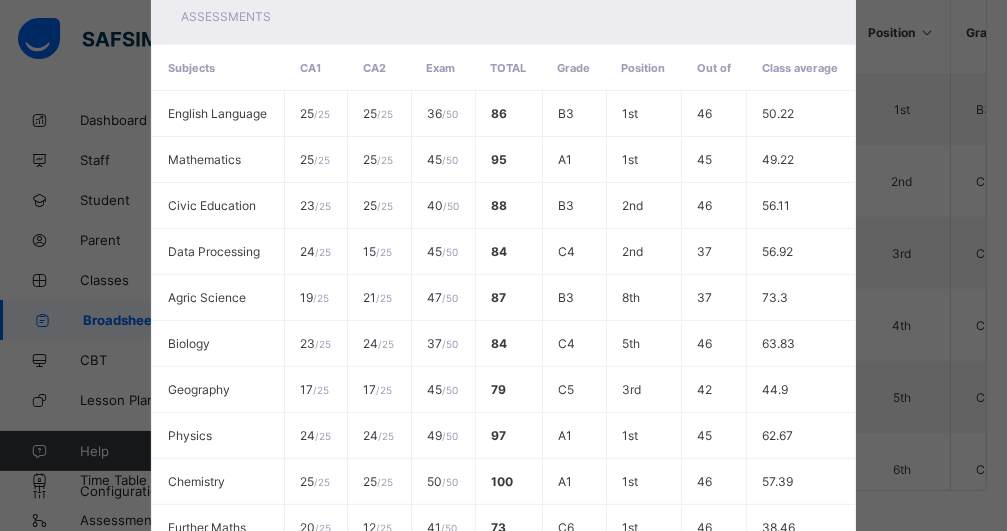 scroll, scrollTop: 696, scrollLeft: 0, axis: vertical 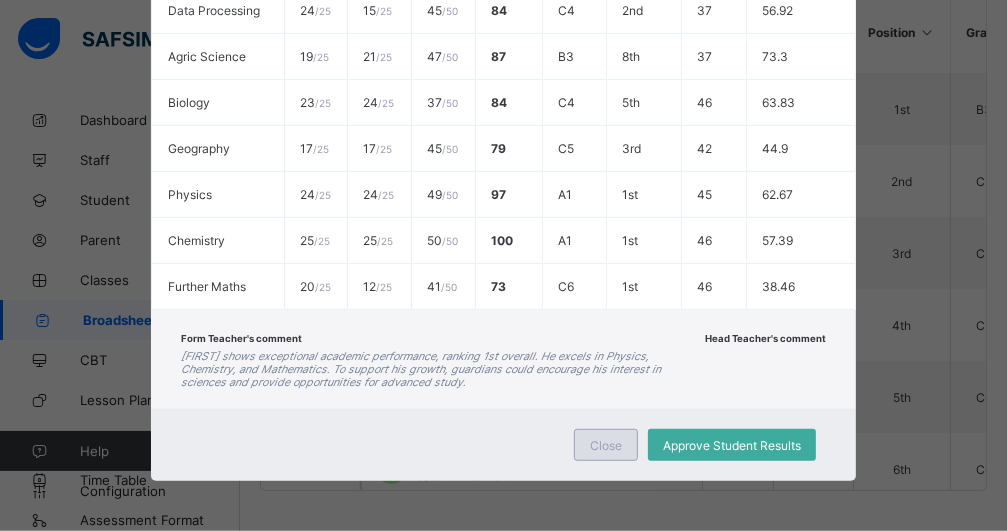 click on "Close" at bounding box center (606, 445) 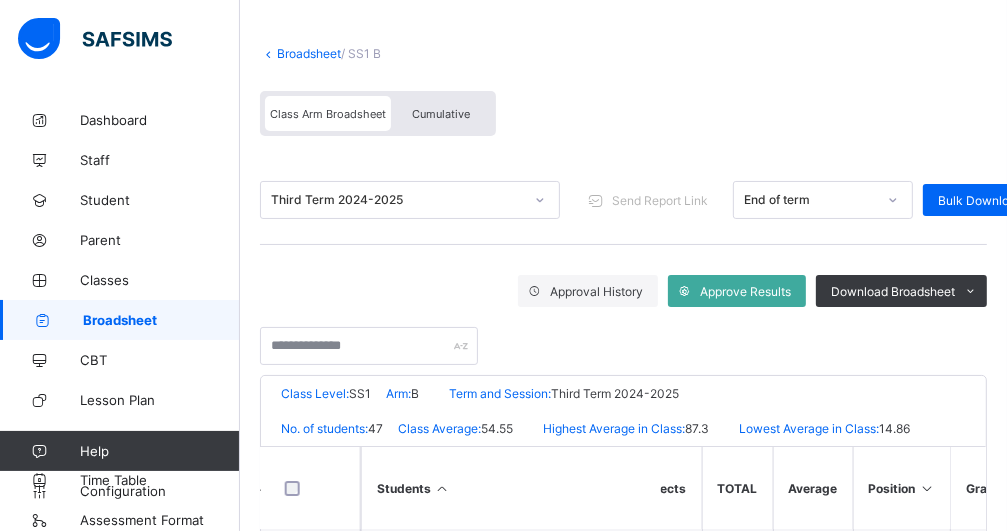 scroll, scrollTop: 79, scrollLeft: 0, axis: vertical 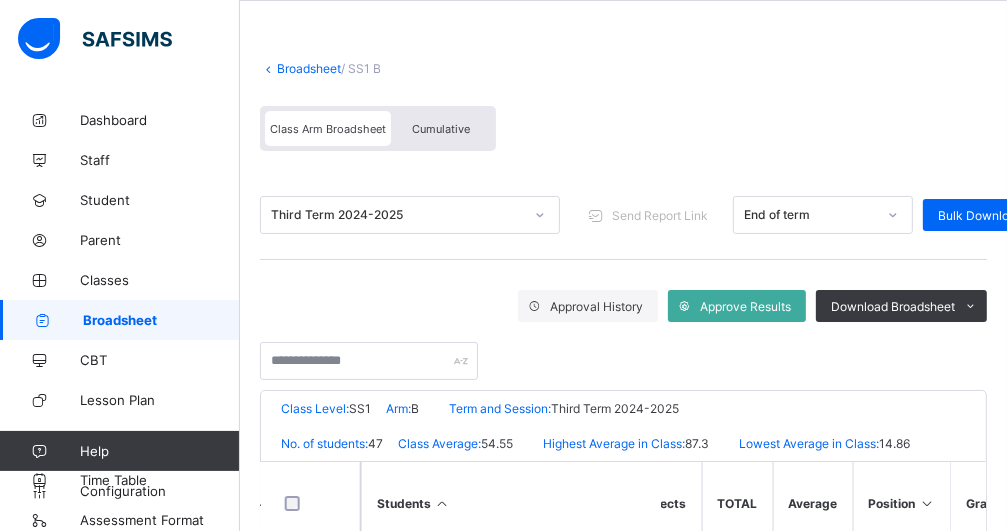 click on "Cumulative" at bounding box center [441, 129] 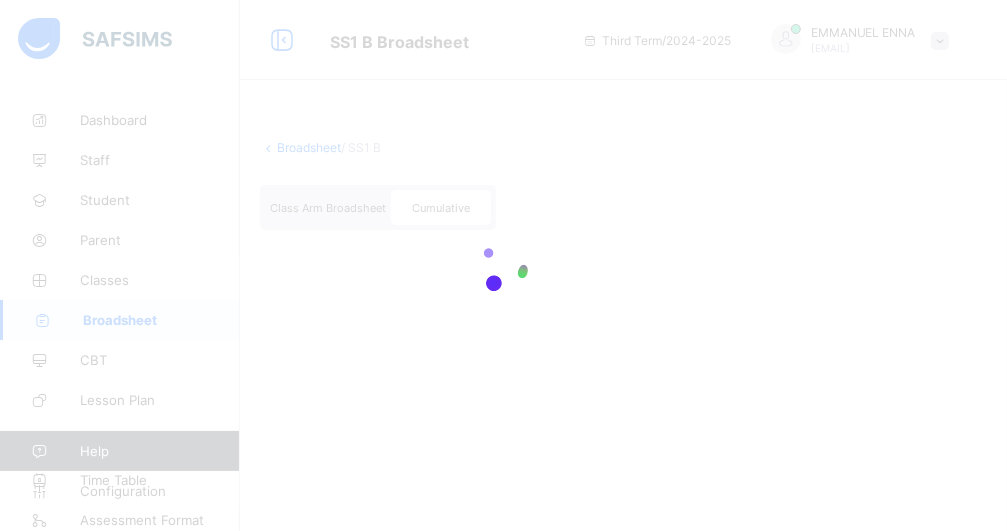 scroll, scrollTop: 0, scrollLeft: 0, axis: both 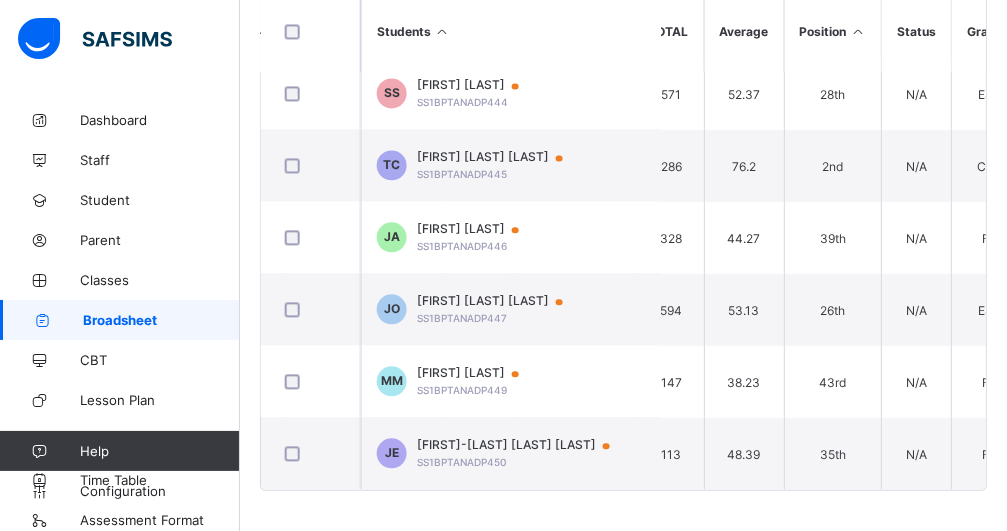 click at bounding box center [858, 32] 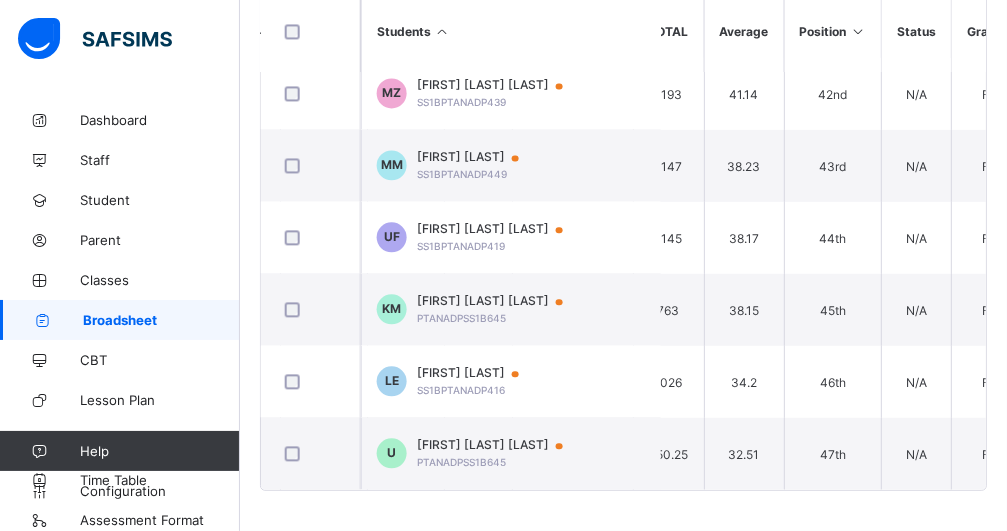 click at bounding box center [858, 32] 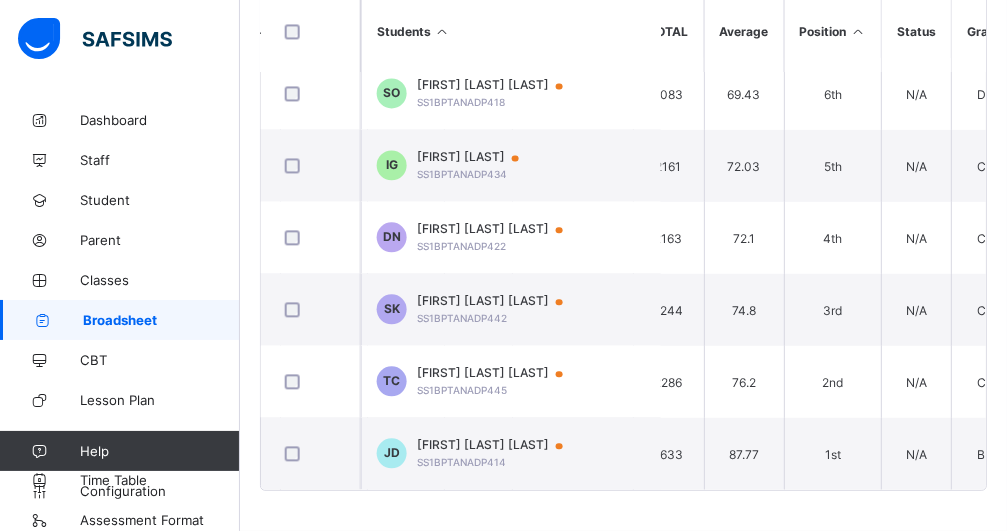 scroll, scrollTop: 0, scrollLeft: 0, axis: both 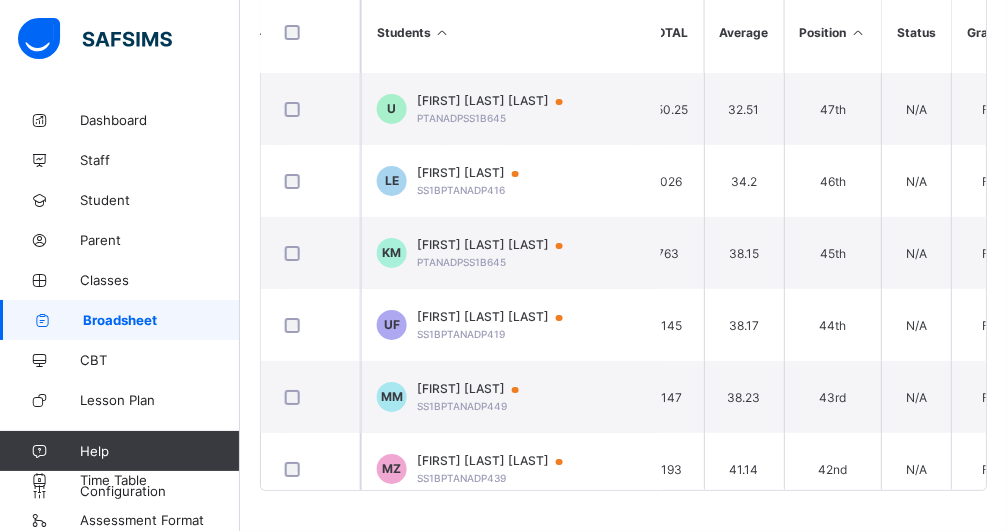 click at bounding box center [858, 32] 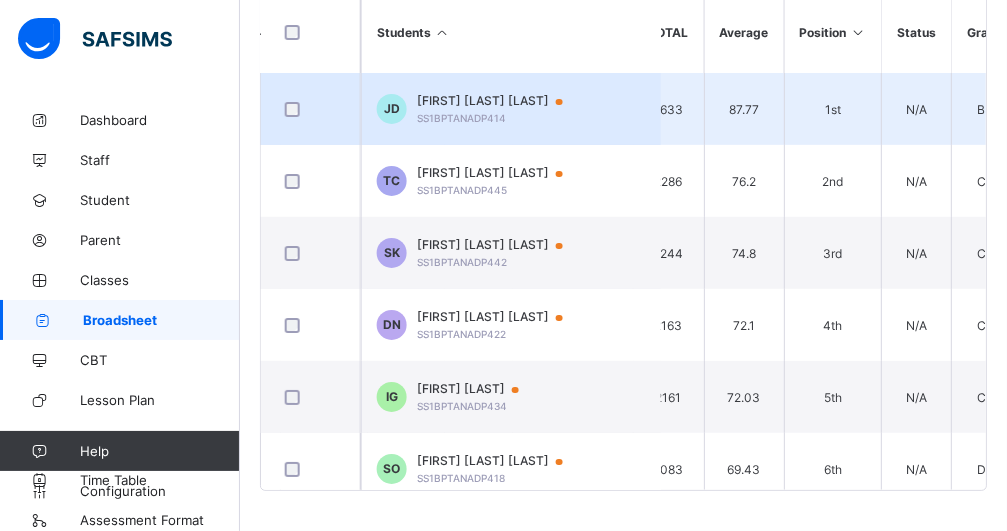 click on "JD JOSEPH CHIEMERIE DESTINY     SS1BPTANADP414" at bounding box center [511, 109] 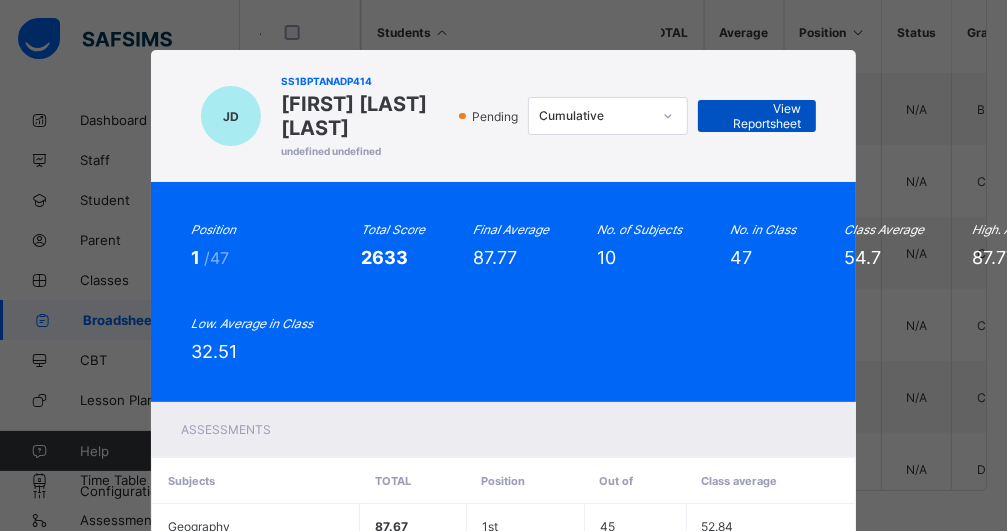 click on "View Reportsheet" at bounding box center [757, 116] 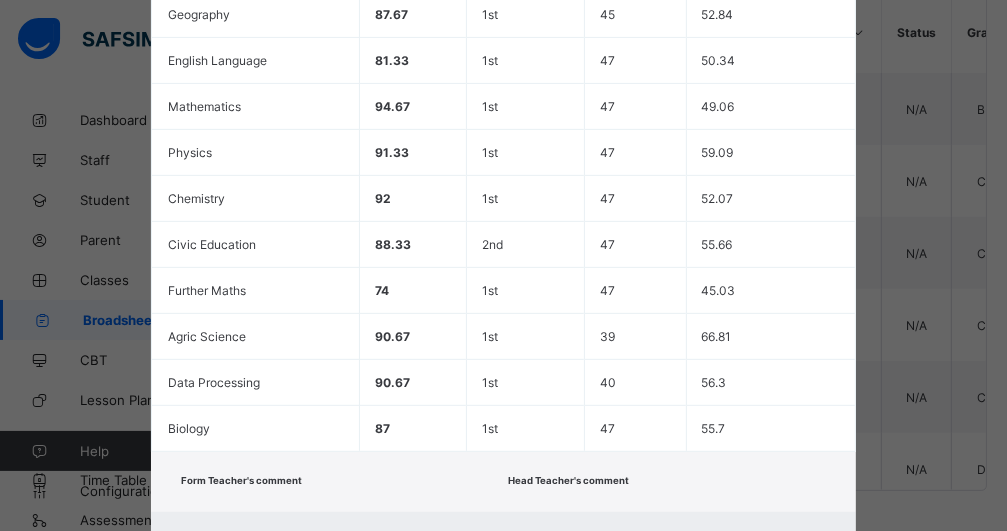 scroll, scrollTop: 657, scrollLeft: 0, axis: vertical 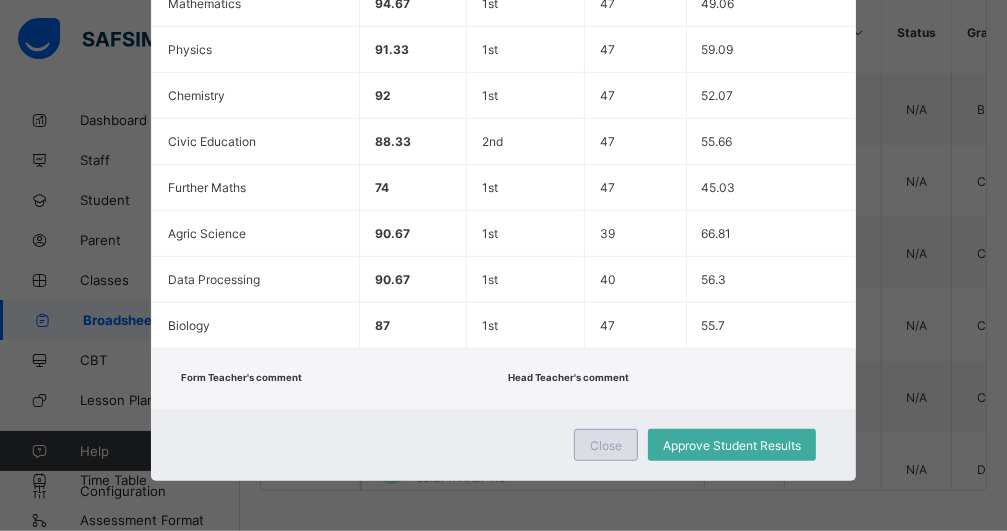 click on "Close" at bounding box center [606, 445] 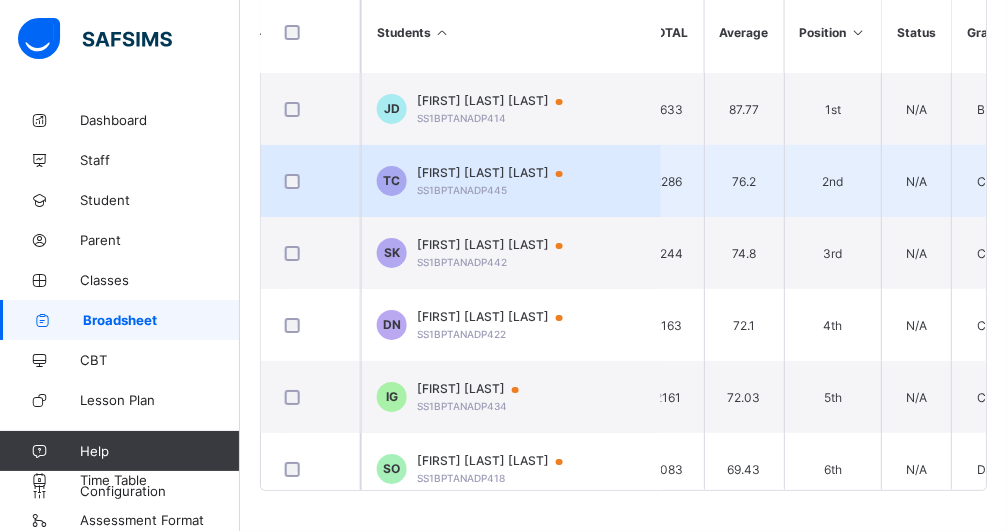 click on "TITUS UYO CONVENANT" at bounding box center [499, 173] 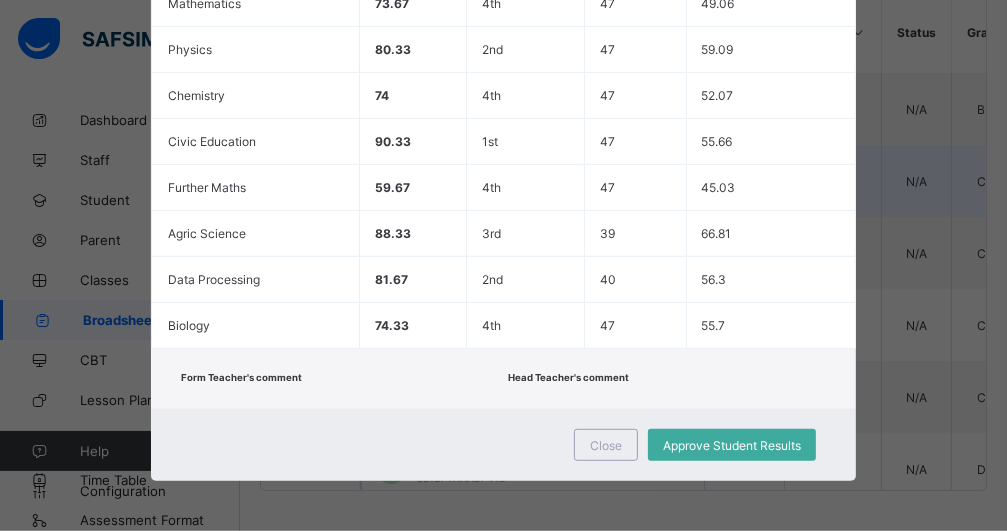 scroll, scrollTop: 633, scrollLeft: 0, axis: vertical 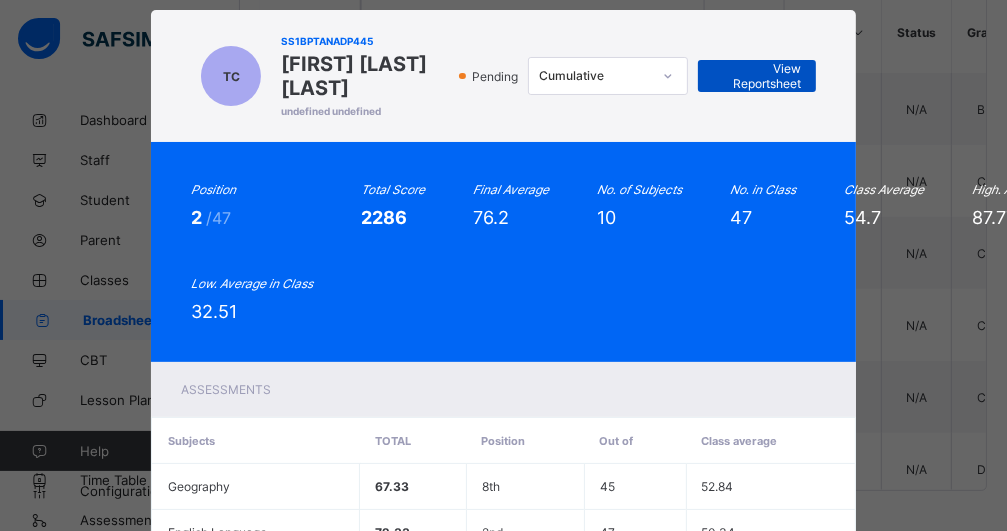 click on "View Reportsheet" at bounding box center (757, 76) 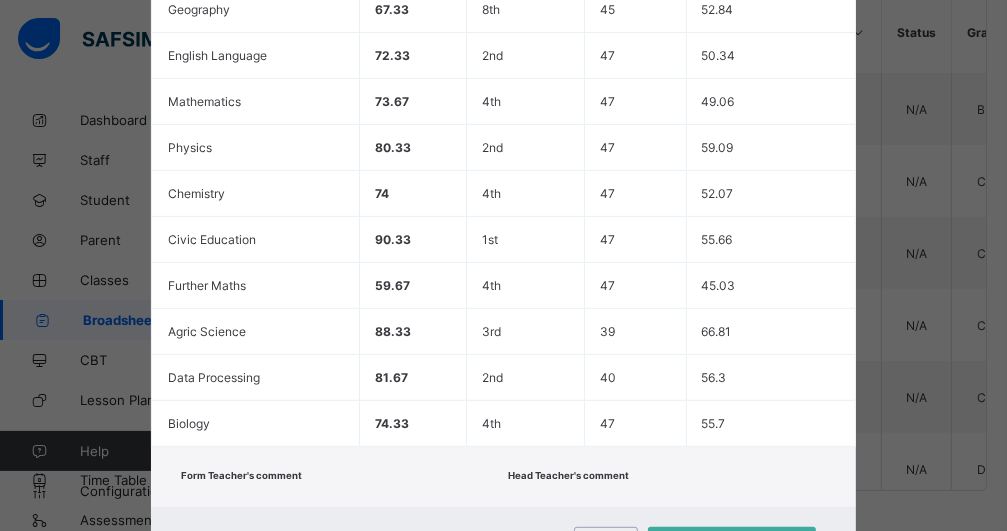 scroll, scrollTop: 558, scrollLeft: 0, axis: vertical 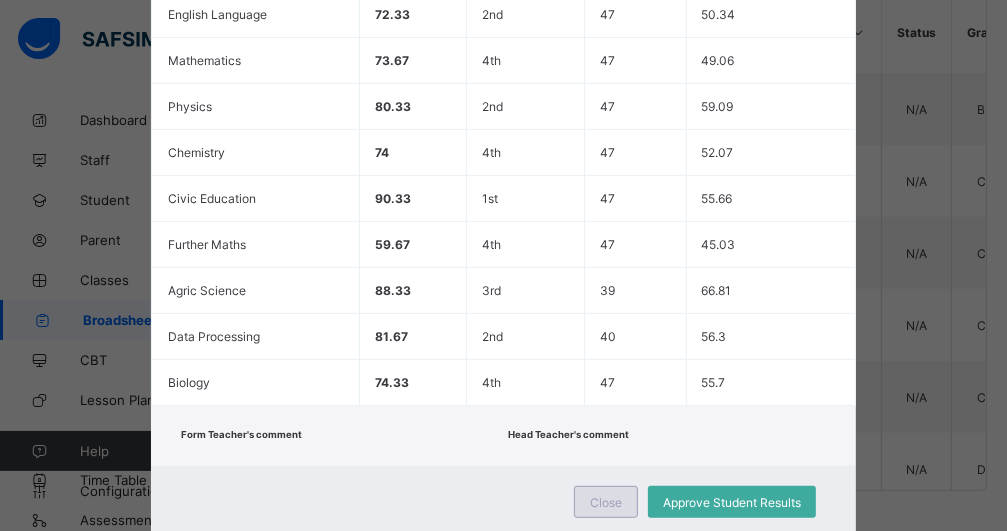 click on "Close" at bounding box center [606, 502] 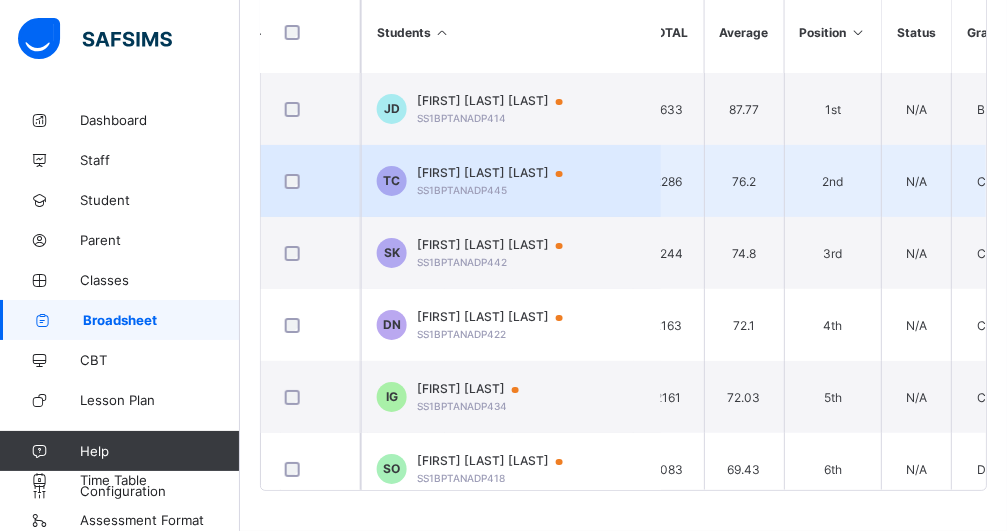 click on "TITUS UYO CONVENANT" at bounding box center (499, 173) 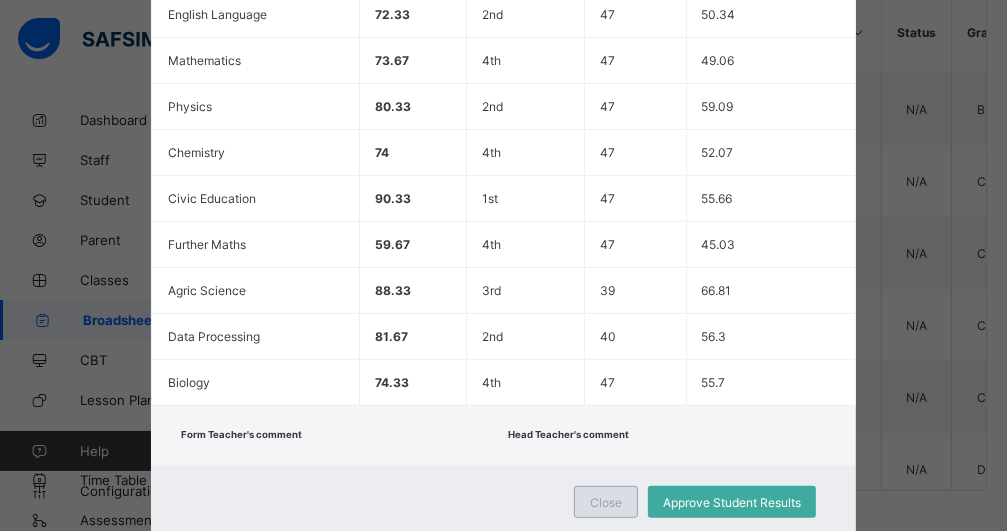 click on "Close" at bounding box center [606, 502] 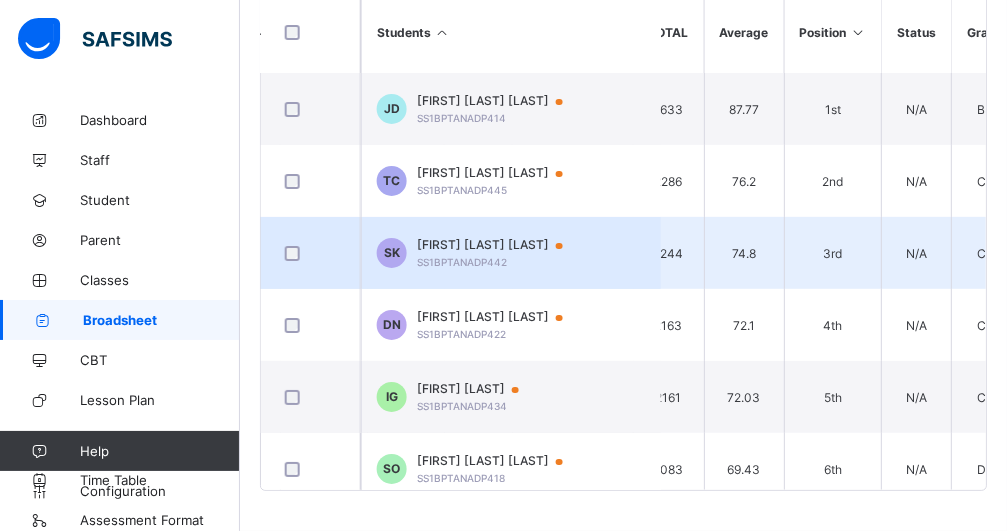 click on "[LAST] [FIRST] [LAST]" at bounding box center (499, 245) 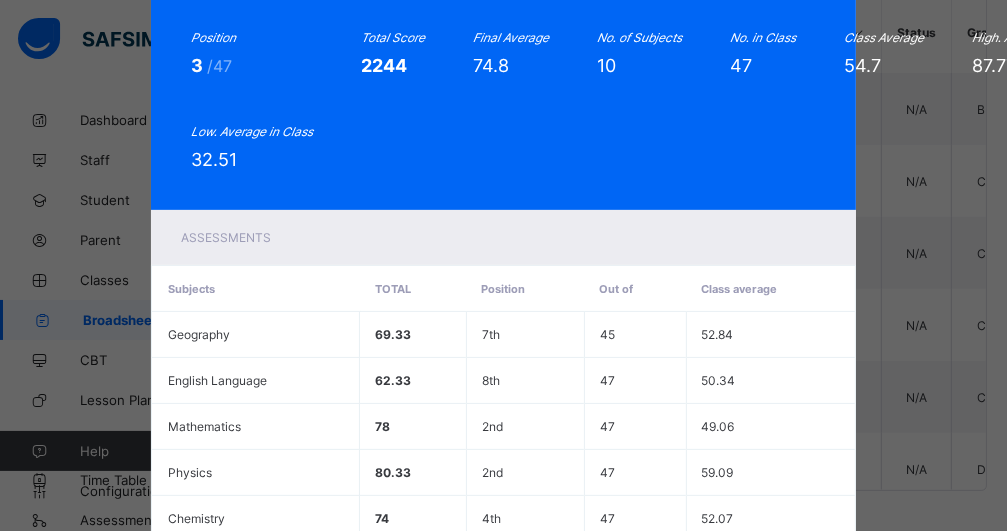 scroll, scrollTop: 12, scrollLeft: 0, axis: vertical 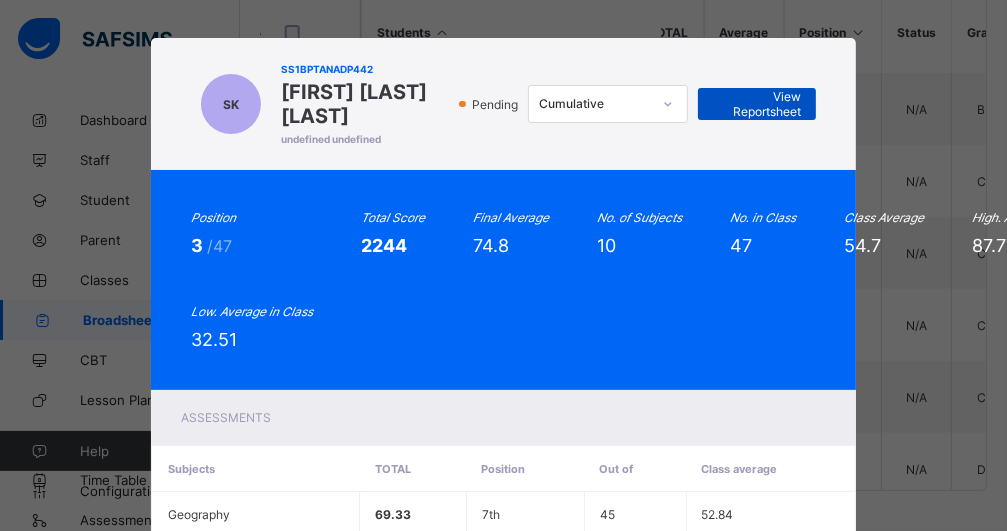 click on "View Reportsheet" at bounding box center (757, 104) 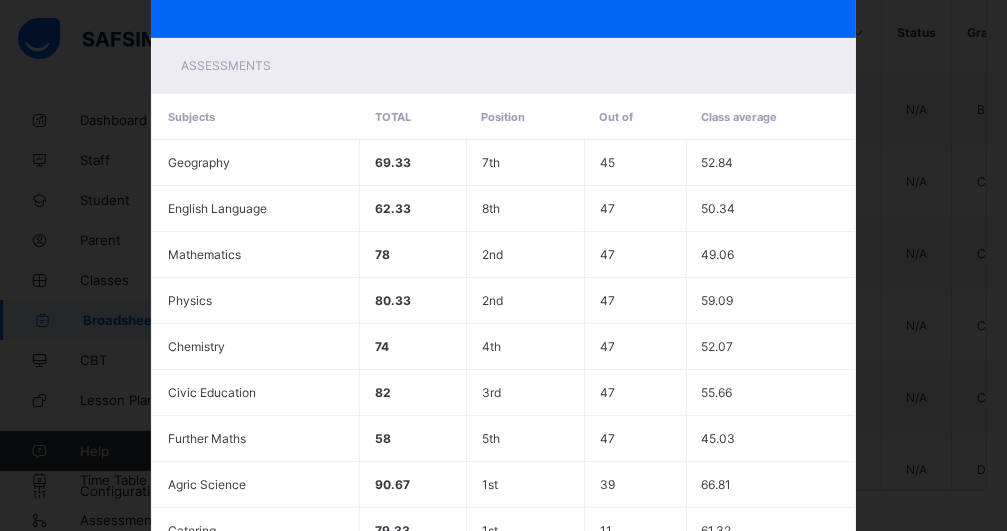scroll, scrollTop: 476, scrollLeft: 0, axis: vertical 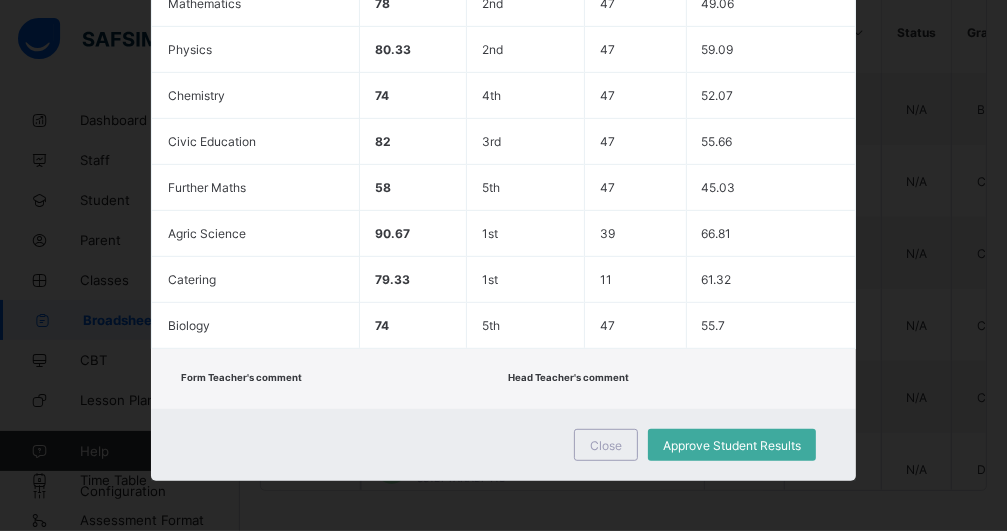 click on "Close" at bounding box center (606, 445) 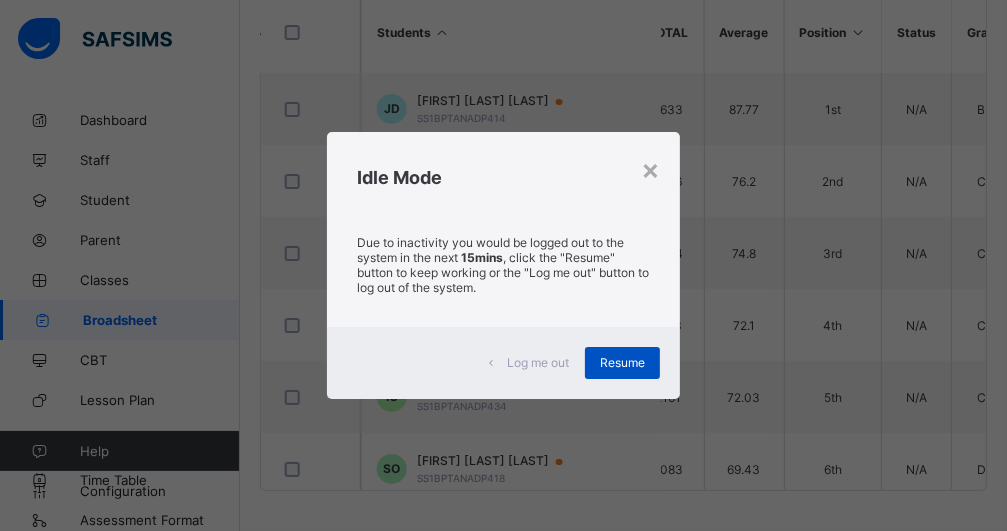 click on "Resume" at bounding box center (622, 362) 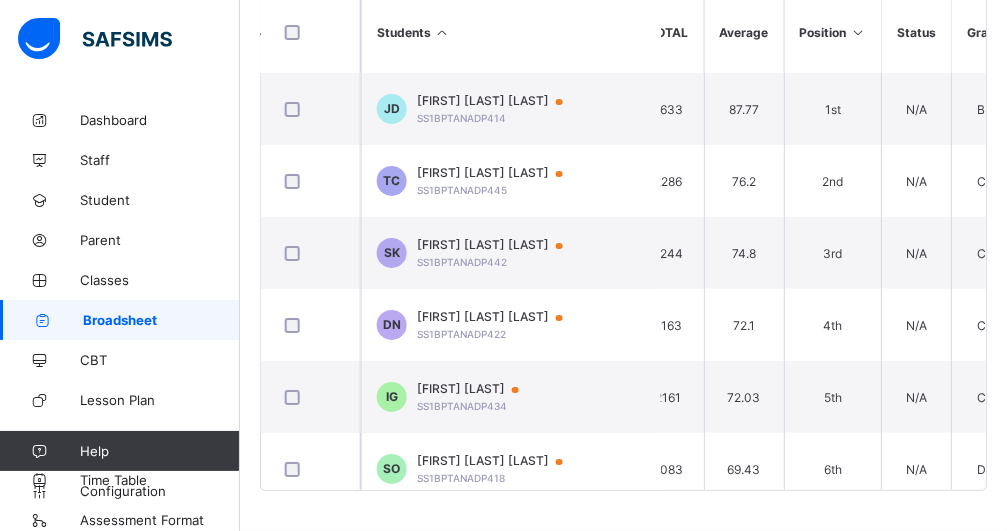 scroll, scrollTop: 0, scrollLeft: 0, axis: both 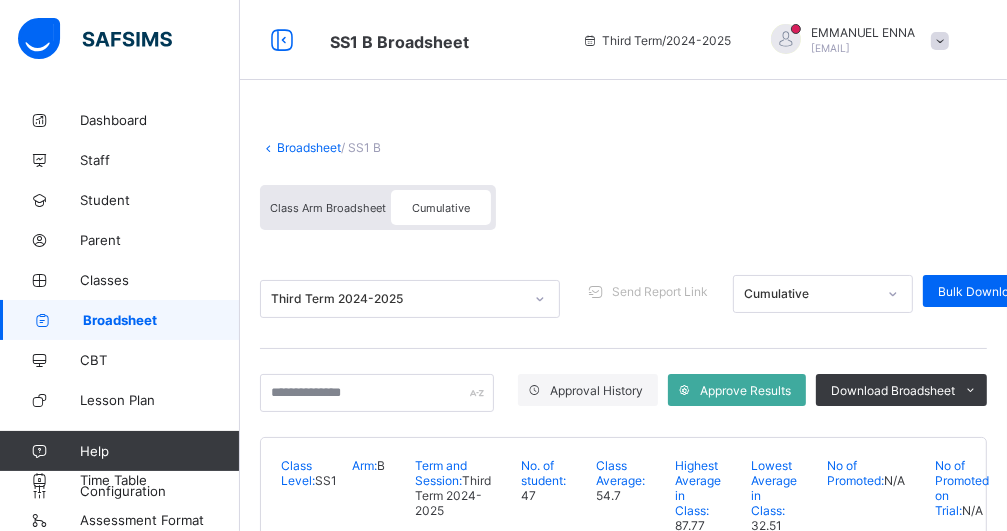 click on "Broadsheet" at bounding box center [309, 147] 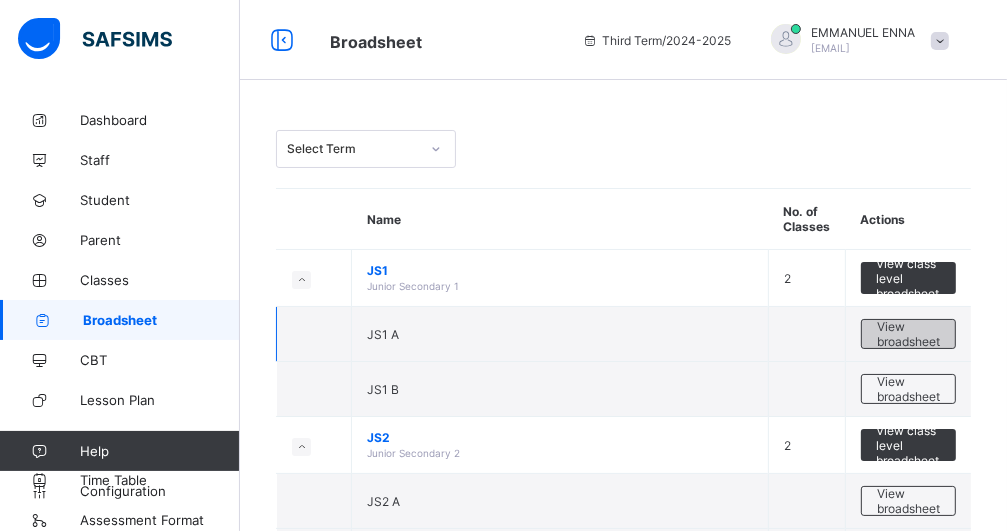 click on "View broadsheet" at bounding box center [908, 334] 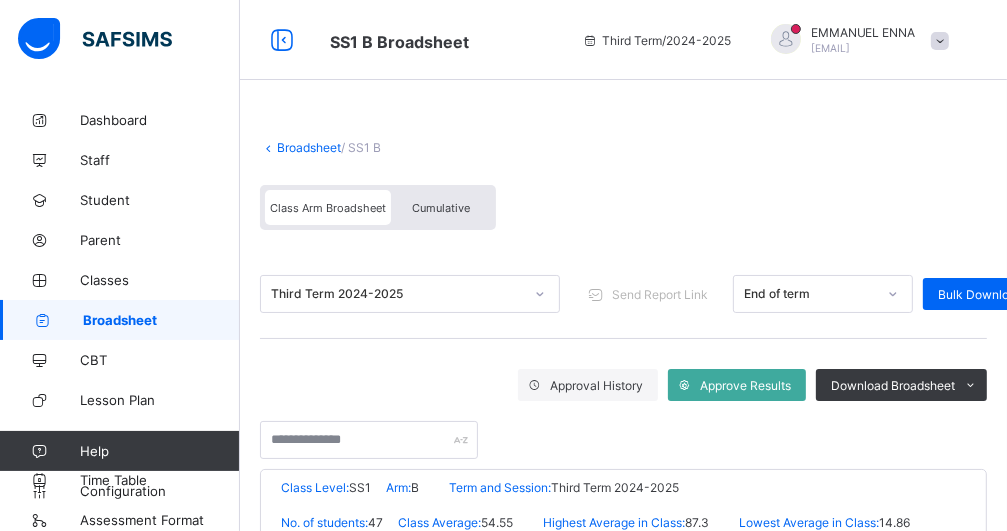 click on "Broadsheet" at bounding box center (309, 147) 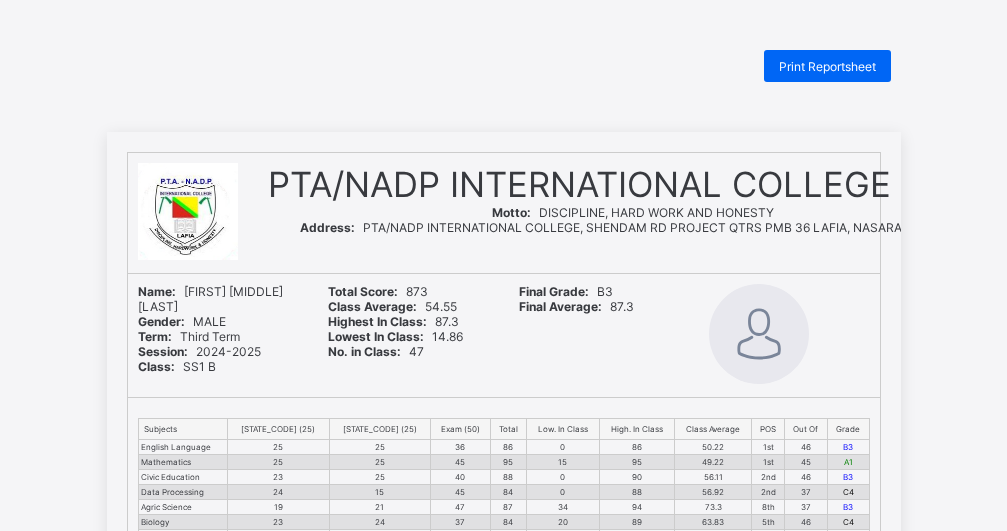 scroll, scrollTop: 0, scrollLeft: 0, axis: both 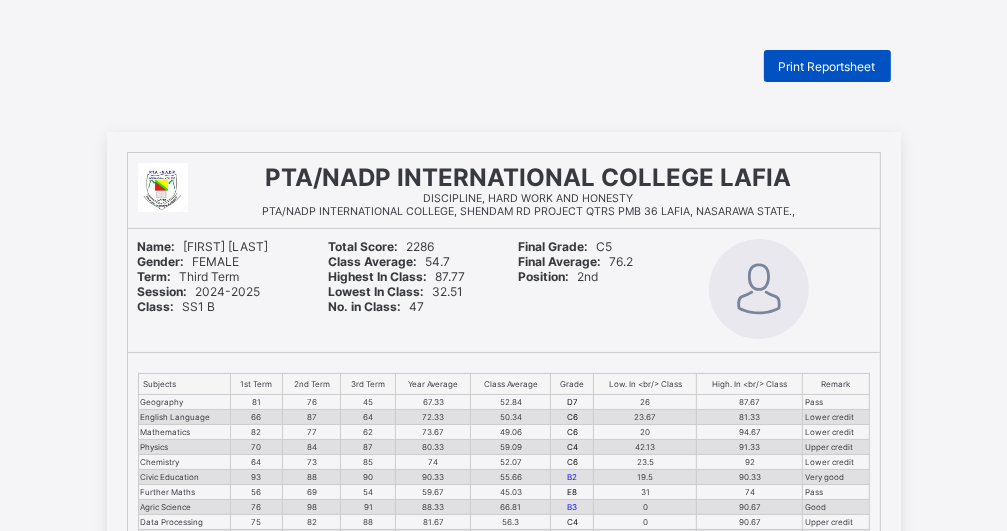 click on "Print Reportsheet" at bounding box center [827, 66] 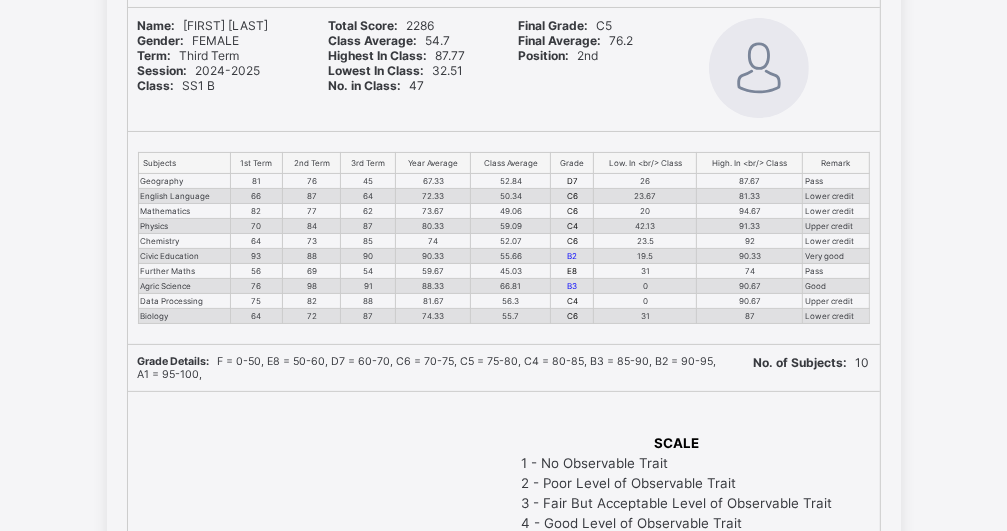 scroll, scrollTop: 0, scrollLeft: 0, axis: both 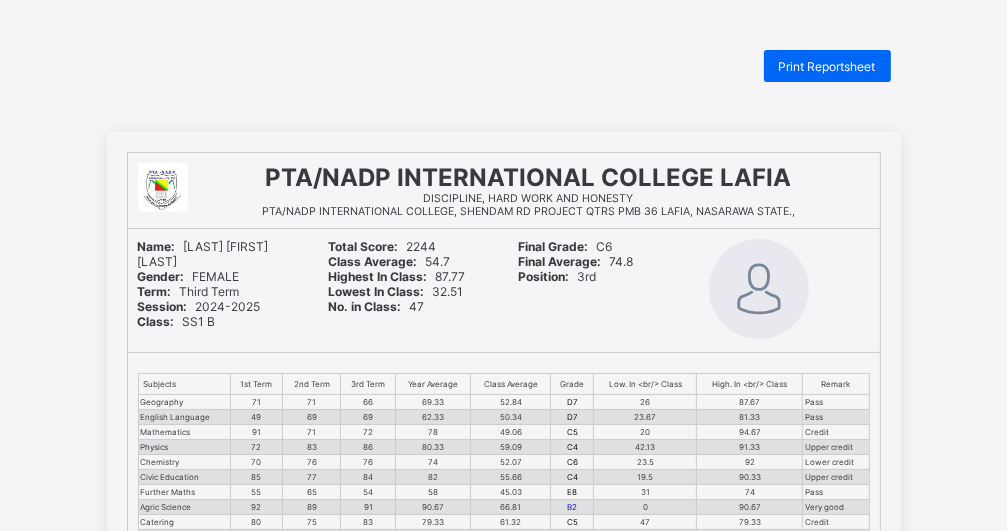 click on "Print Reportsheet PTA/NADP INTERNATIONAL COLLEGE LAFIA DISCIPLINE, HARD WORK AND HONESTY PTA/NADP INTERNATIONAL COLLEGE, SHENDAM RD PROJECT QTRS PMB 36 LAFIA, [STATE]. Name: [FIRST] [LAST] Gender: FEMALE Term: Third Term Session: [YEAR]-[YEAR] Class: SS1 B Total Score: 2244 Class Average: 54.7 Highest In Class: 87.77 Lowest In Class: 32.51 No. in Class: 47 Final Grade: C6 Final Average: 74.8 Position: 3rd Subjects 1st Term 2nd Term 3rd Term Year Average Class Average Grade Low. In <br/> Class High. In <br/> Class Remark Geography 71 71 66 69.33 52.84 D7 26 87.67 Pass English Language 49 69 69 62.33 50.34 D7 23.67 81.33 Pass Mathematics 91 71 72 78 49.06 C5 20 94.67 Credit Physics 72 83 86 80.33 59.09 C4 42.13 91.33 Upper credit Chemistry 70 76 76 74 52.07 C6 23.5 92 Lower credit Civic Education 85 77 84 82 55.66 C4 19.5 90.33 Upper credit Further Maths 55 65 54 58 45.03 E8 31 74 Pass Agric Science 92 89 91 90.67 66.81 B2 0 90.67 Very good Catering 80 75 83 79.33 61.32 C5 47 79.33 Credit Biology" at bounding box center (503, 646) 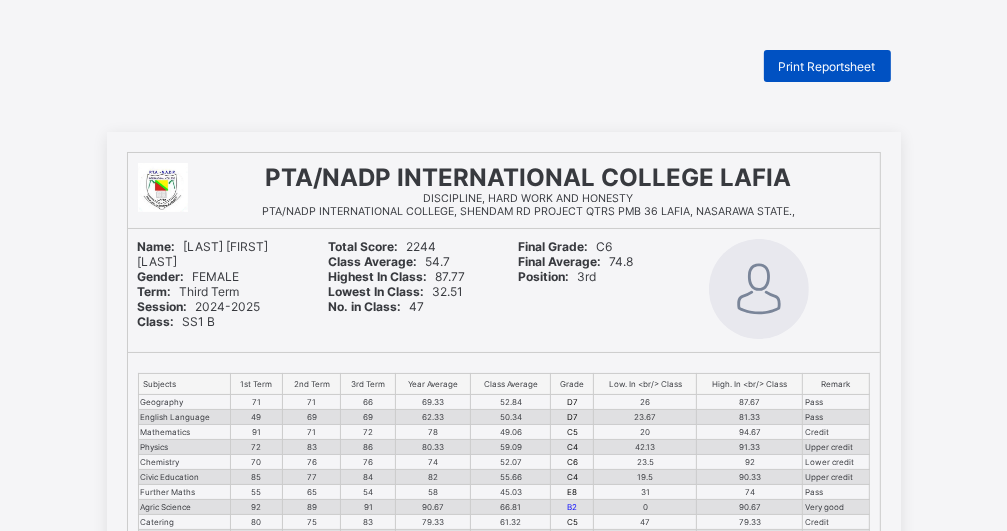 click on "Print Reportsheet" at bounding box center [827, 66] 